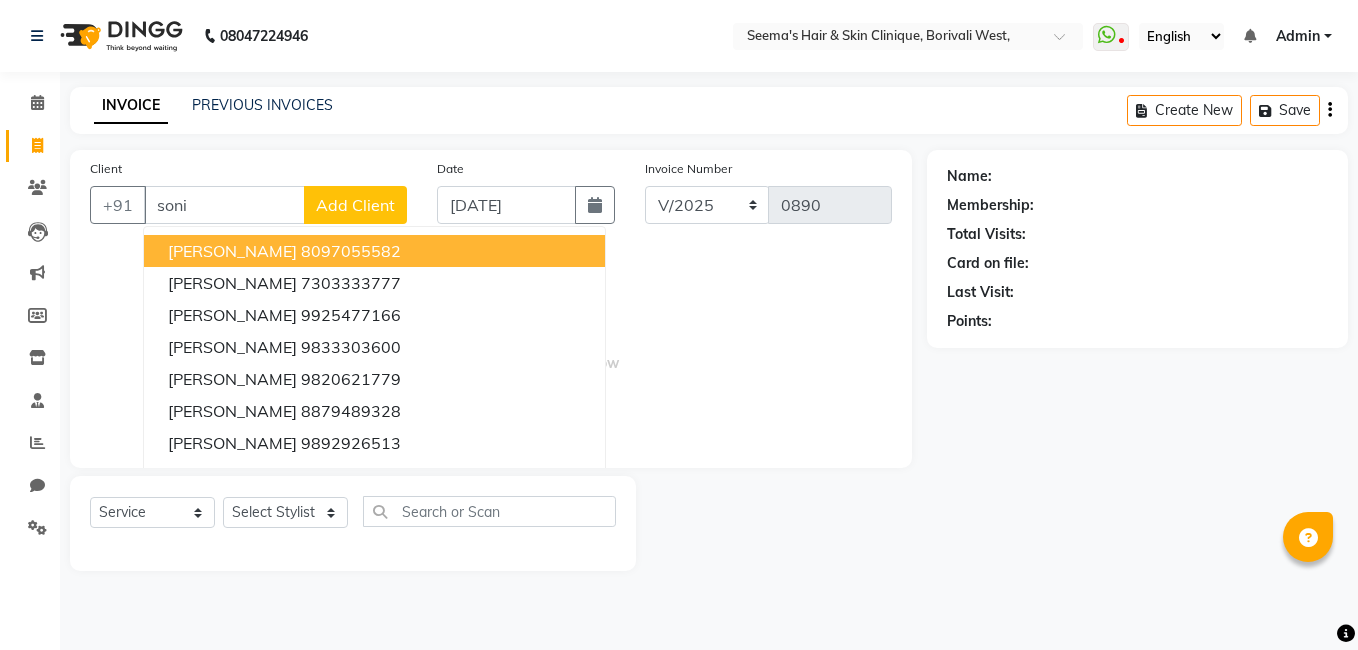 select on "service" 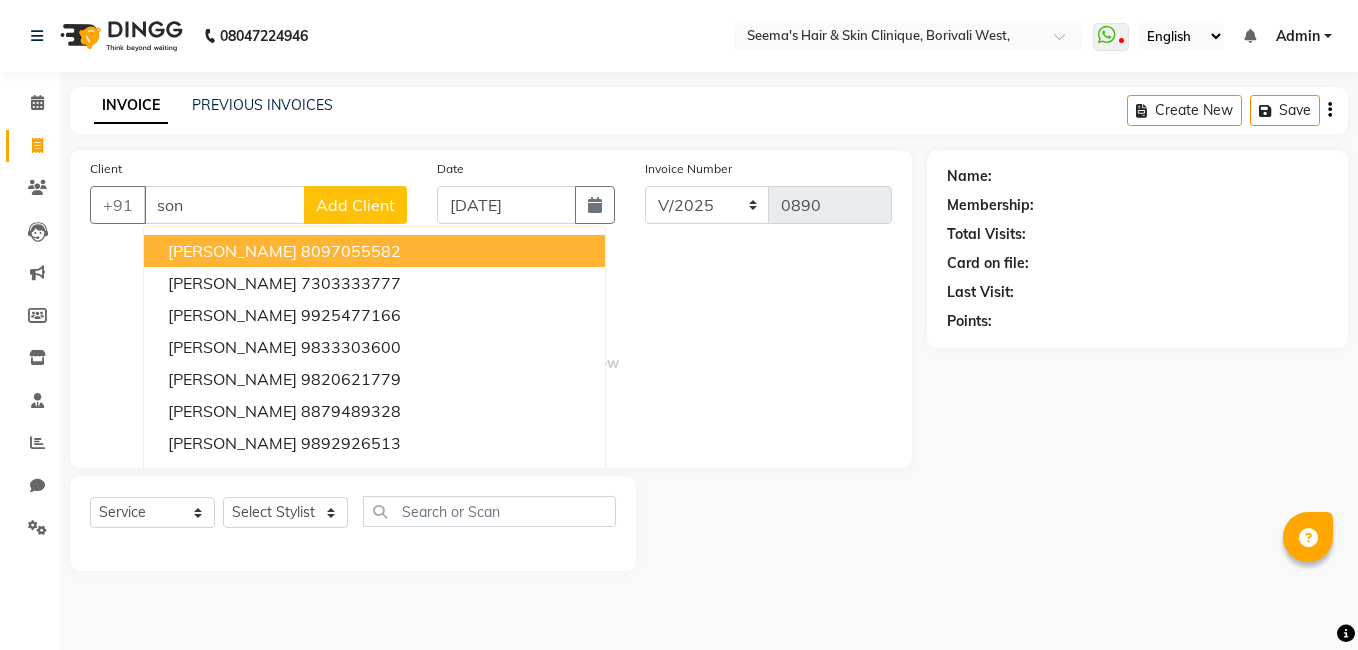 scroll, scrollTop: 0, scrollLeft: 0, axis: both 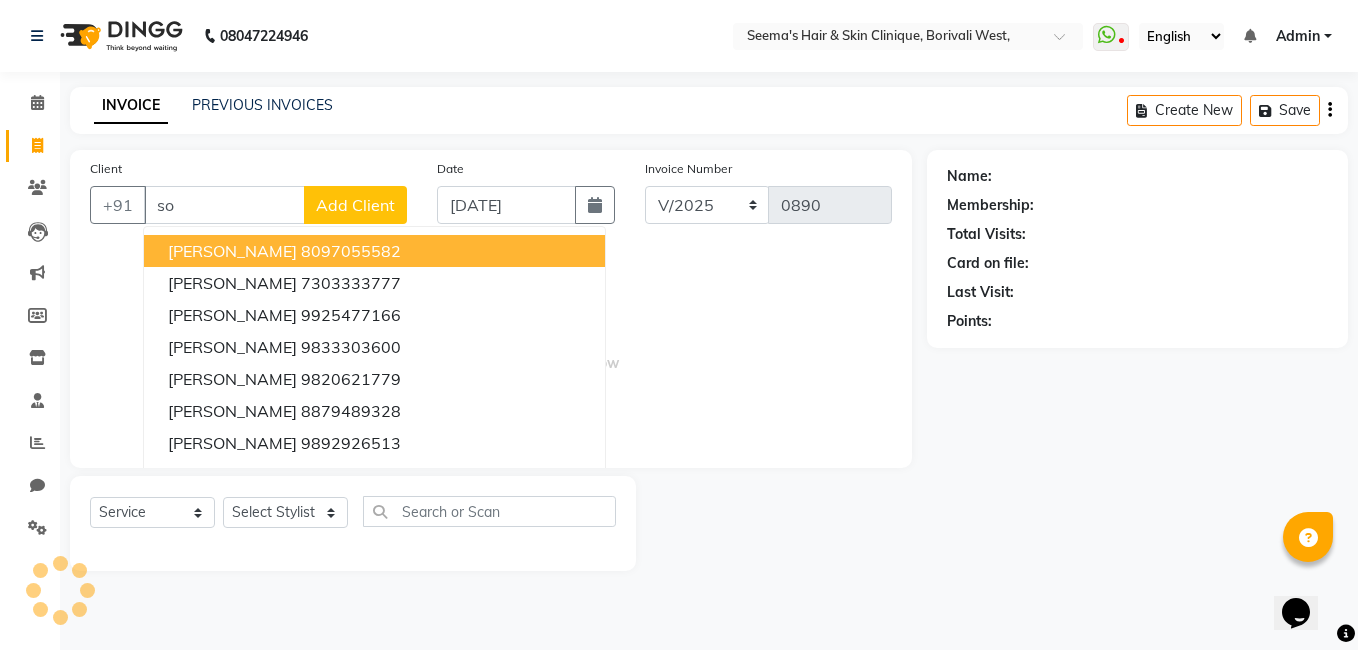 type on "s" 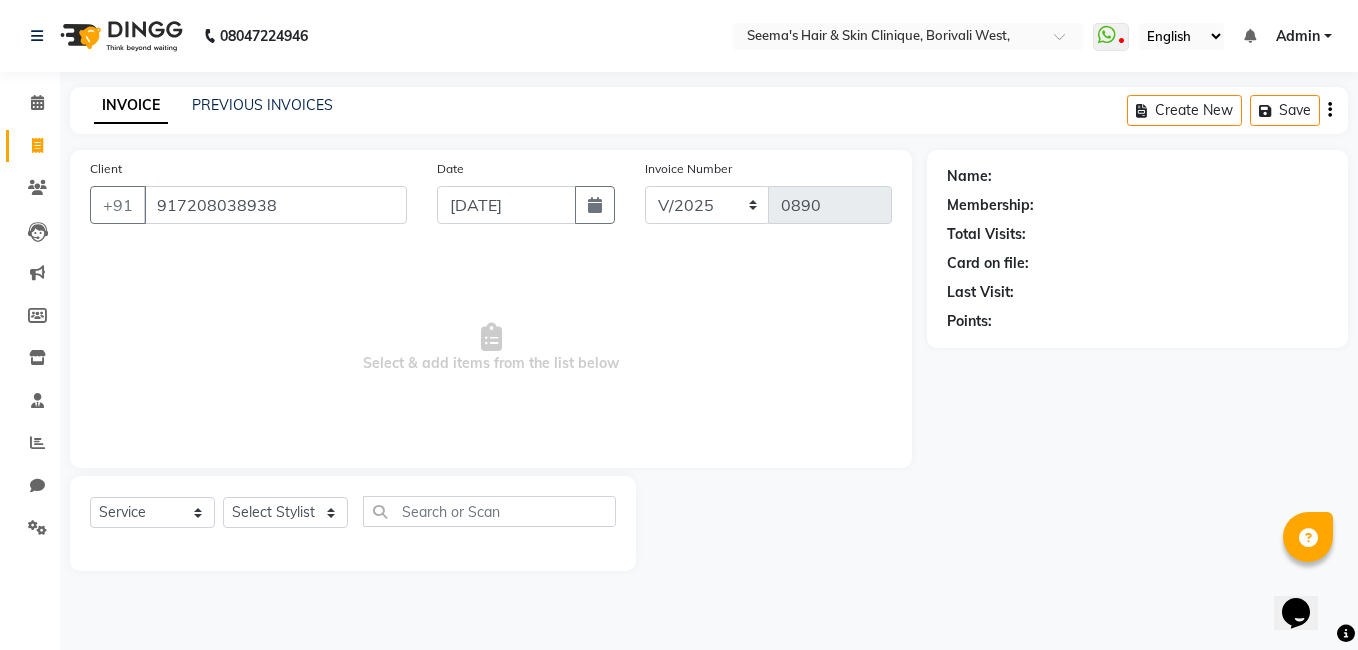 type on "917208038938" 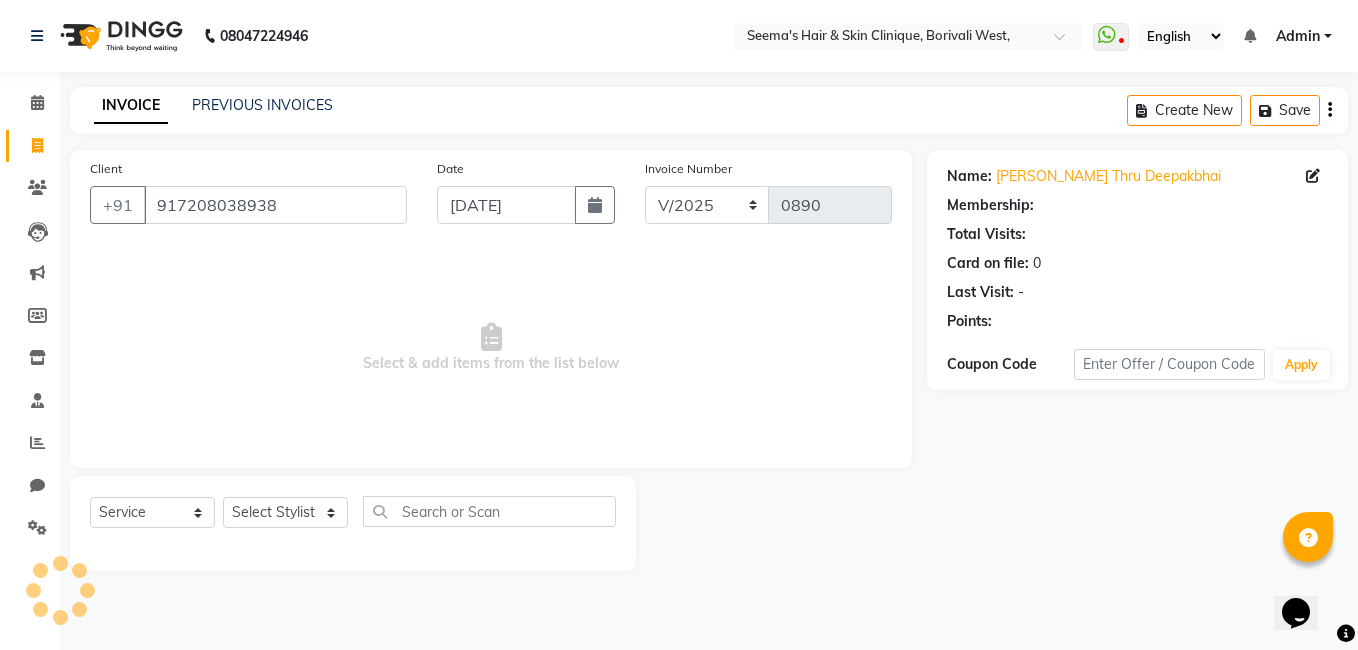 select on "1: Object" 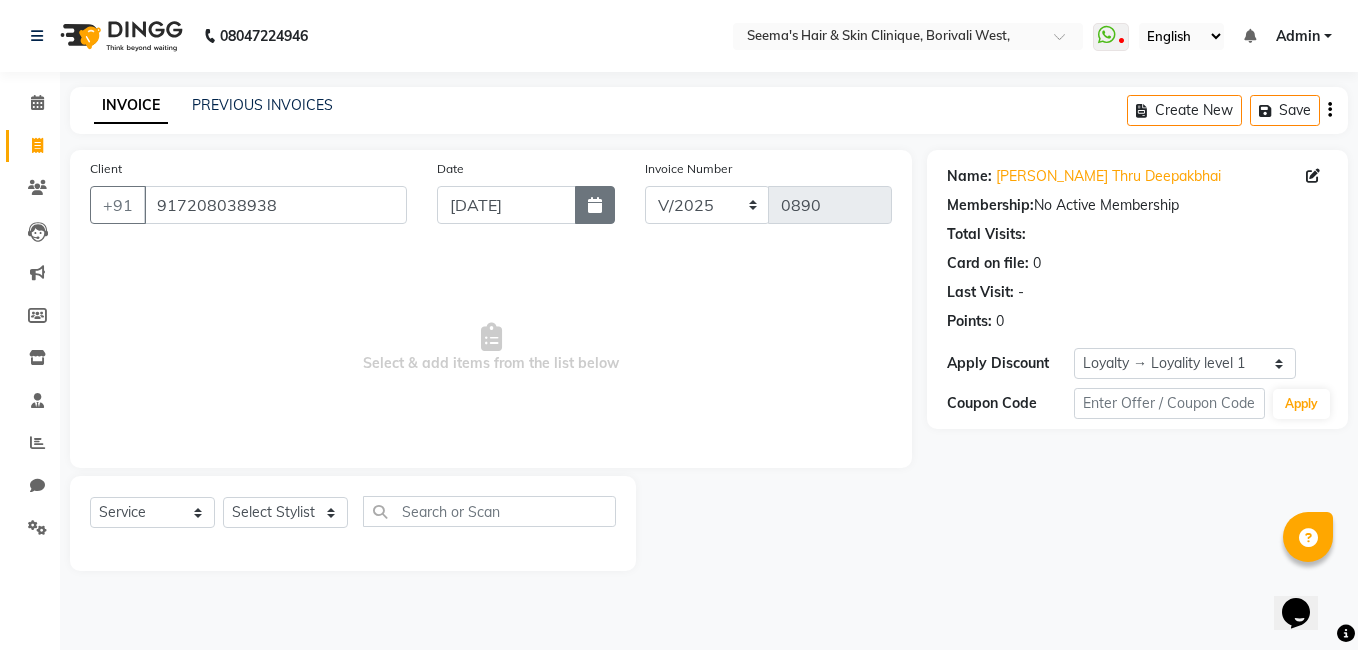 drag, startPoint x: 594, startPoint y: 227, endPoint x: 594, endPoint y: 214, distance: 13 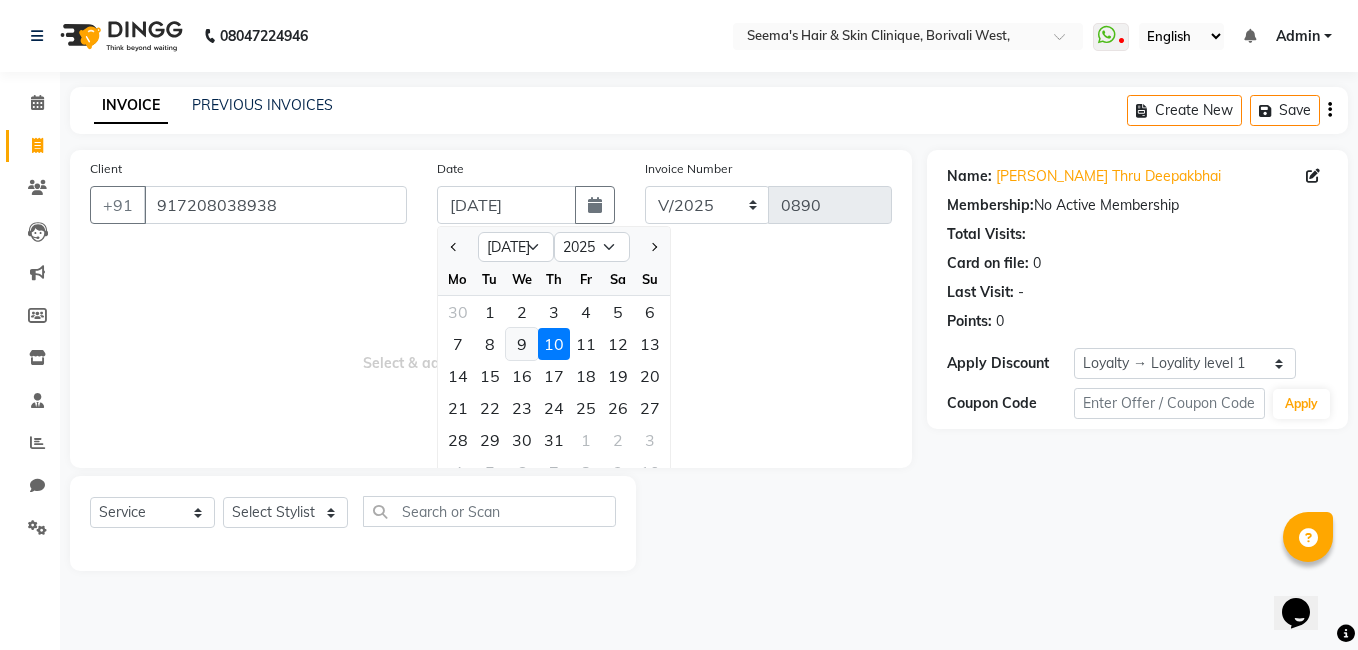 click on "9" 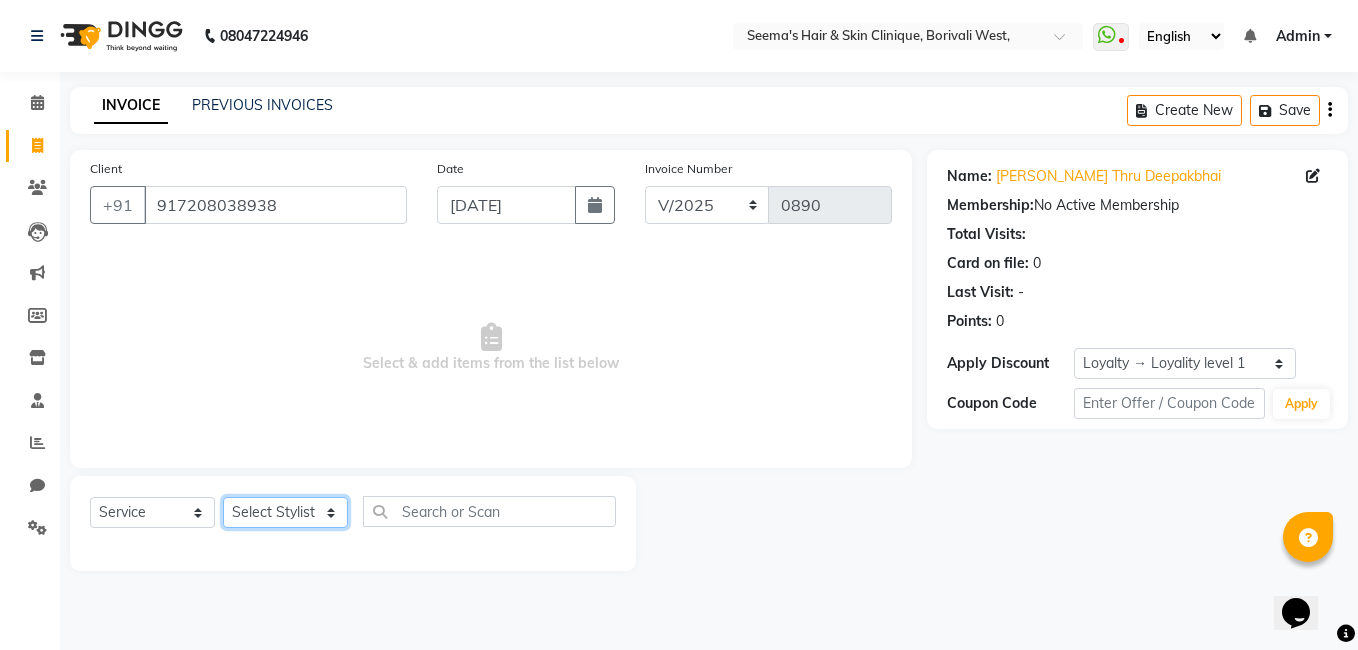 click on "Select Stylist [PERSON_NAME] [PERSON_NAME] [PERSON_NAME] [PERSON_NAME] [PERSON_NAME] [PERSON_NAME] [PERSON_NAME] Intern [PERSON_NAME]" 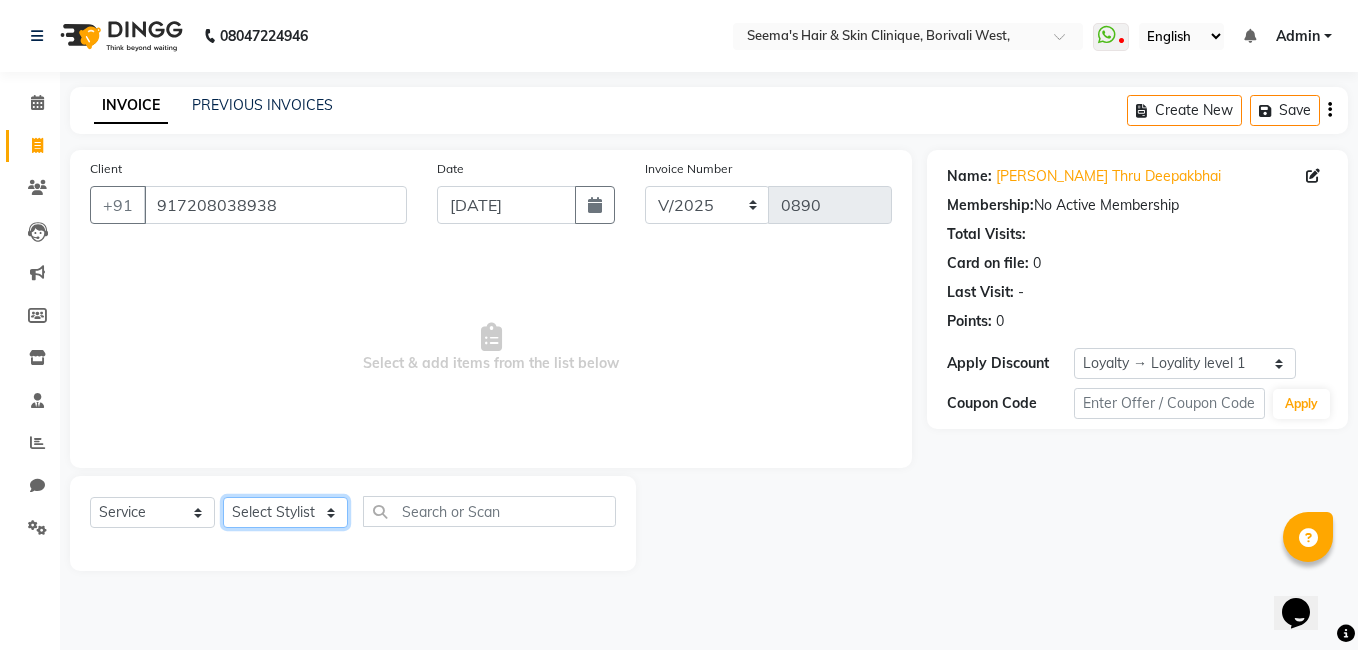 select on "75556" 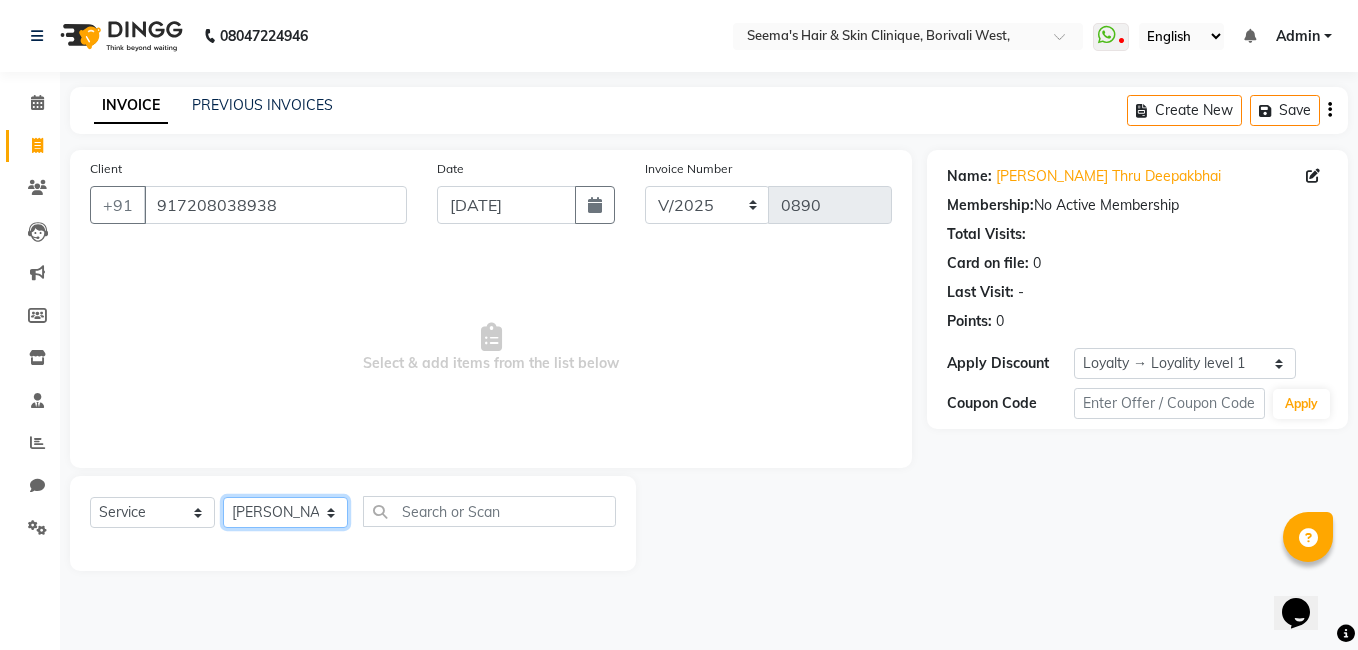 click on "Select Stylist [PERSON_NAME] [PERSON_NAME] [PERSON_NAME] [PERSON_NAME] [PERSON_NAME] [PERSON_NAME] [PERSON_NAME] Intern [PERSON_NAME]" 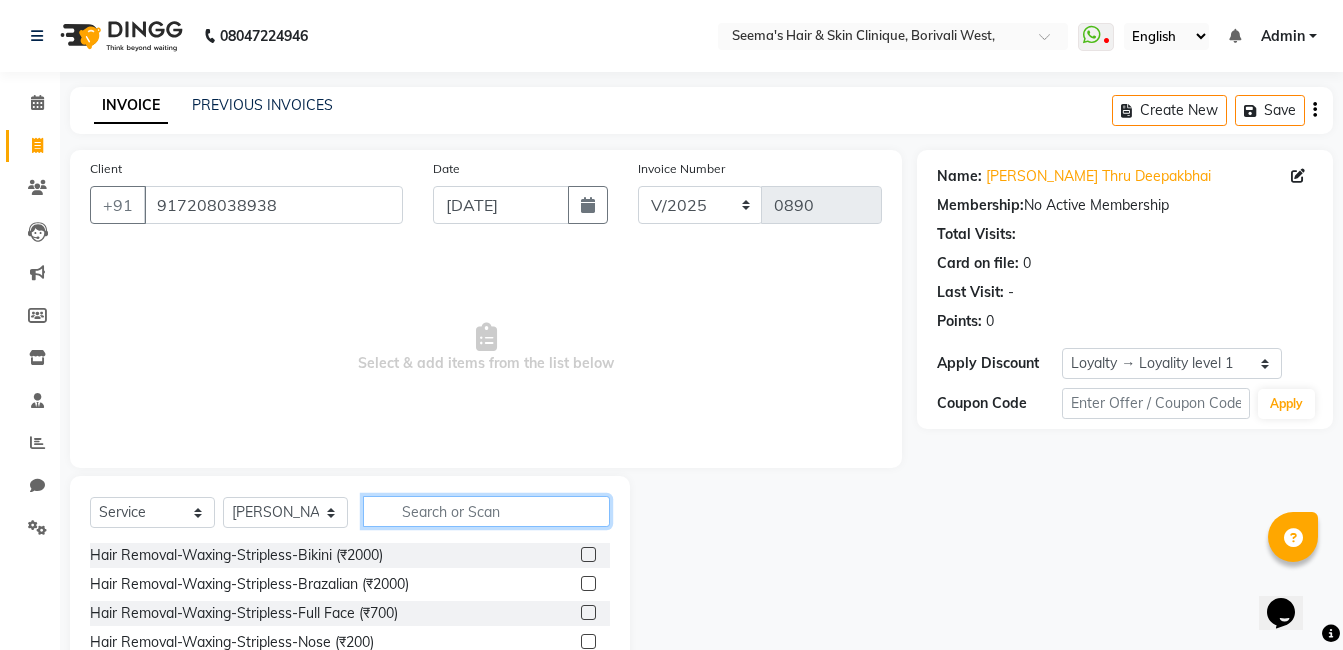 click 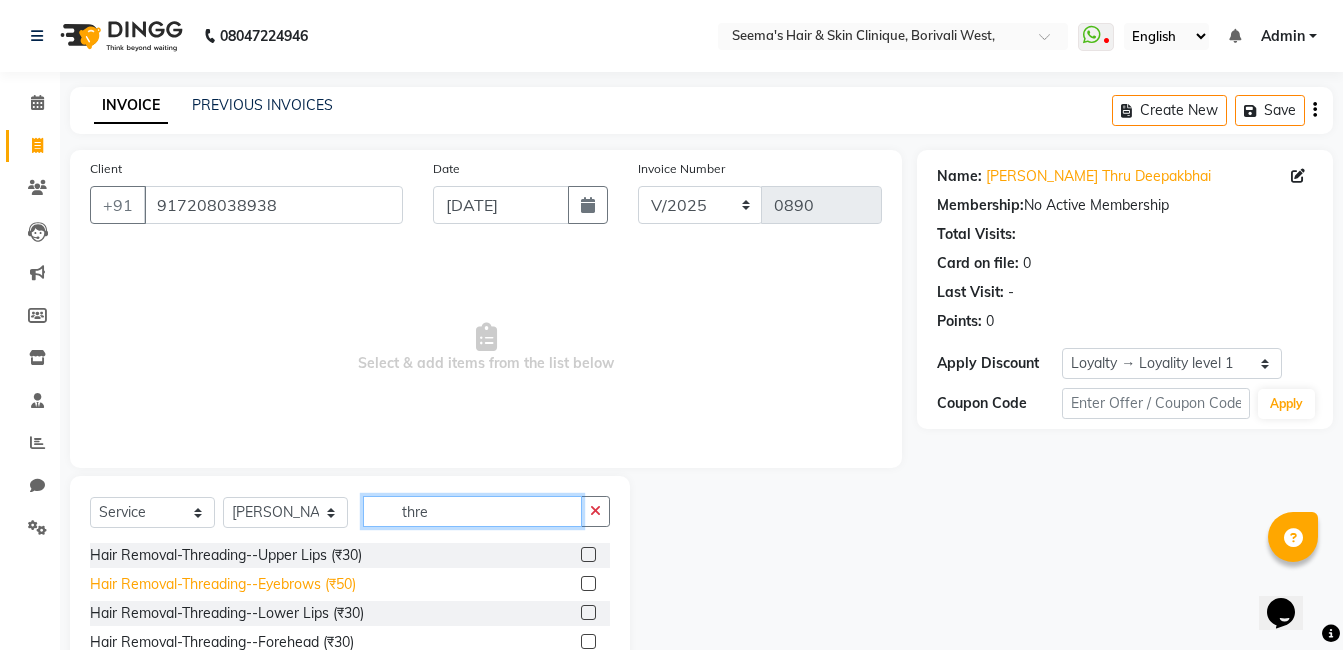 type on "thre" 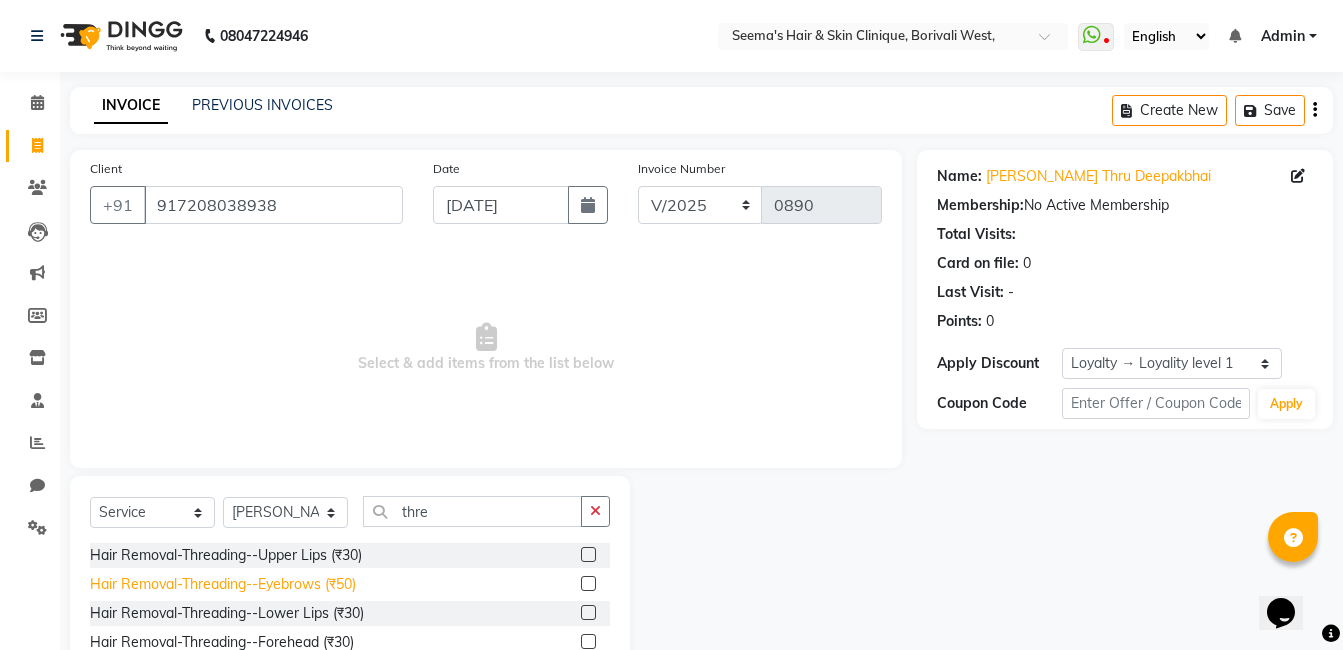 click on "Hair Removal-Threading--Eyebrows (₹50)" 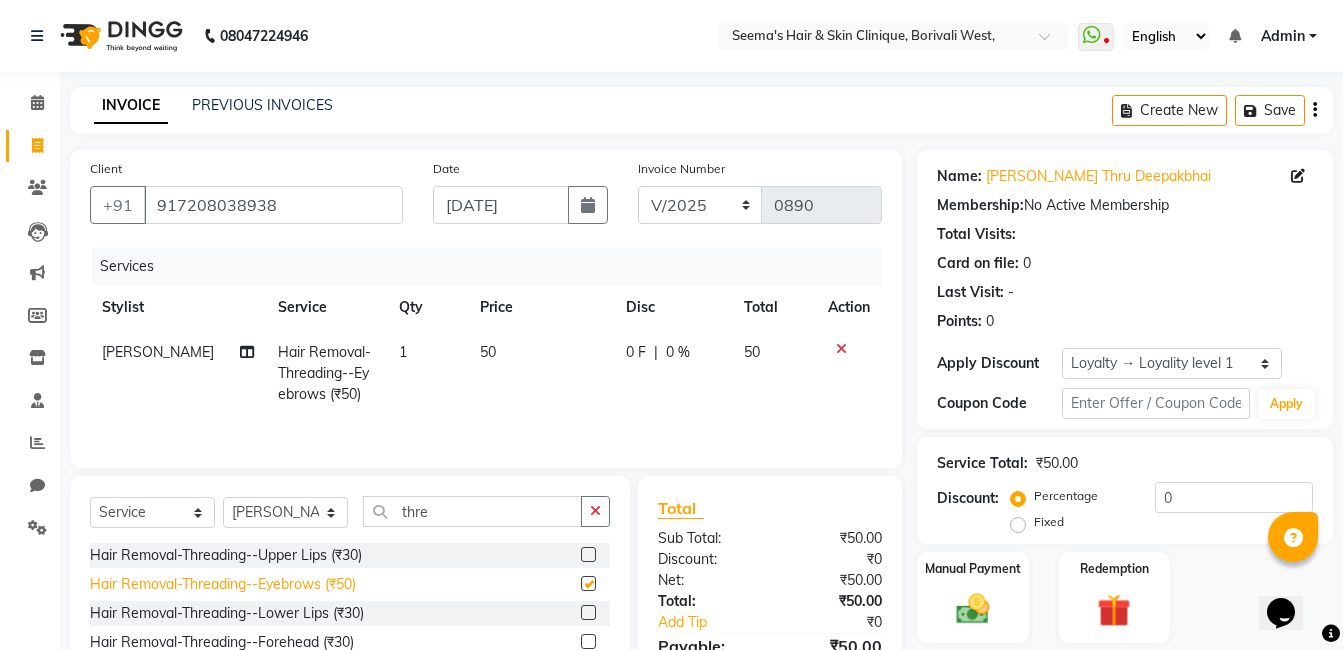 checkbox on "false" 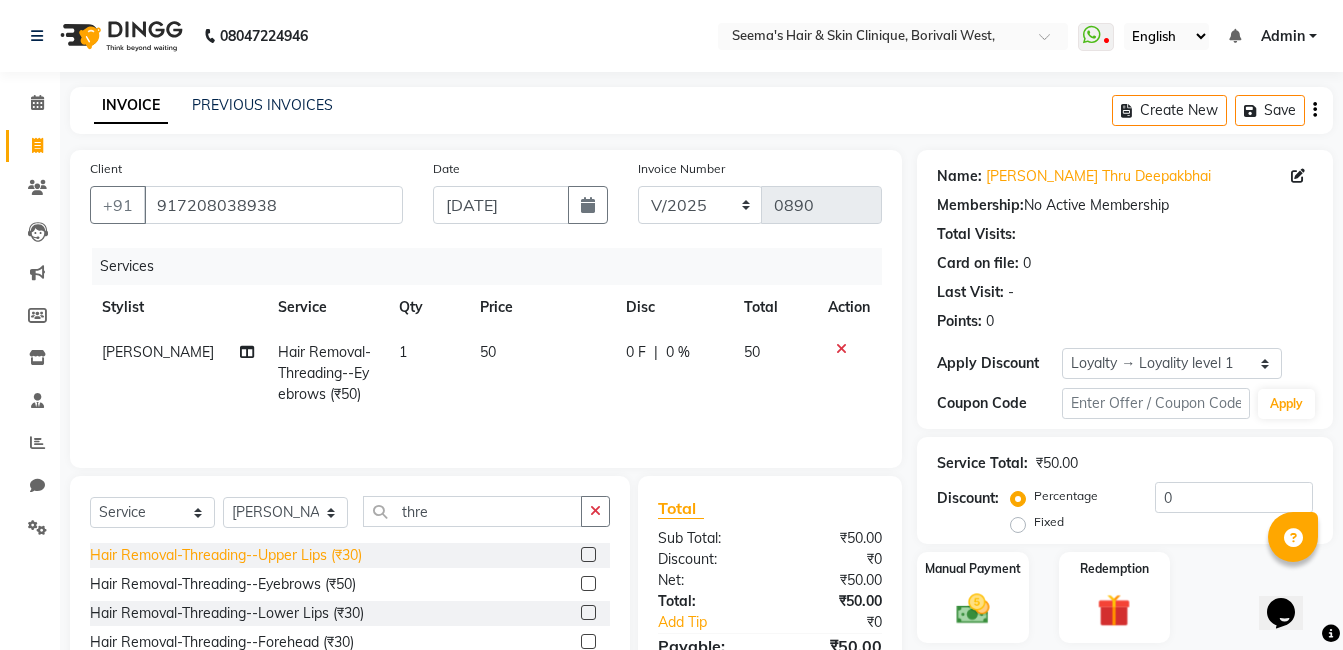 click on "Hair Removal-Threading--Upper Lips (₹30)" 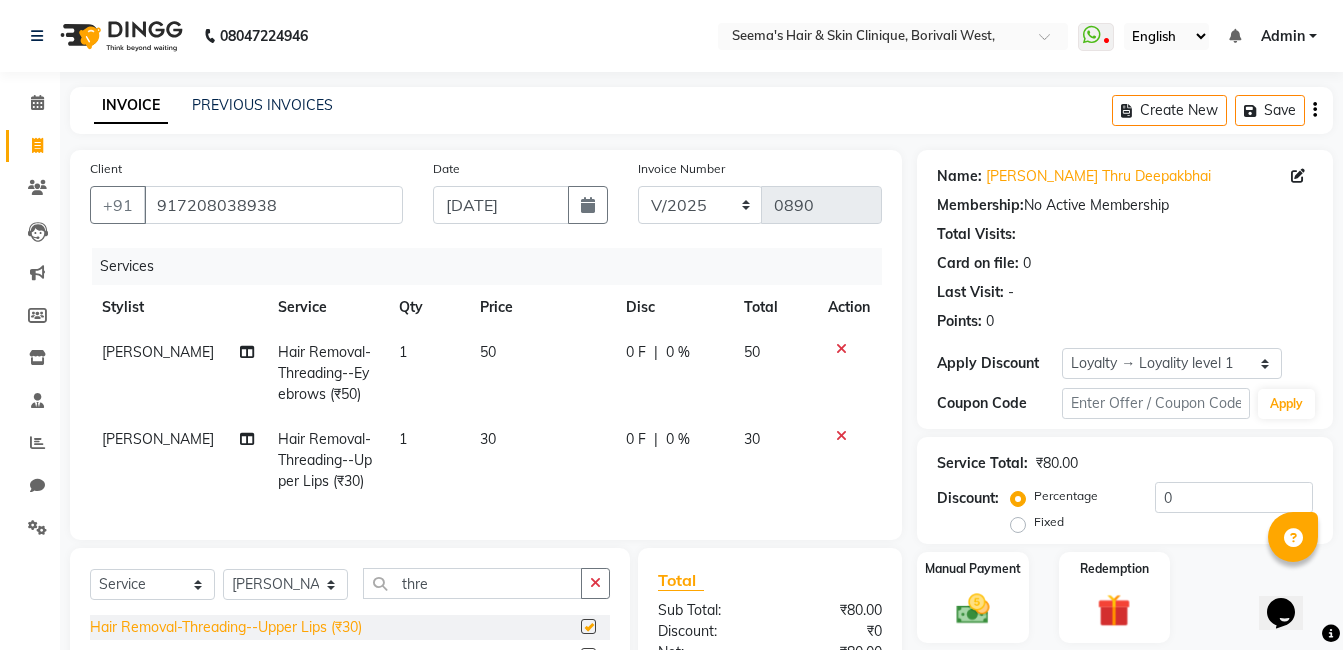 checkbox on "false" 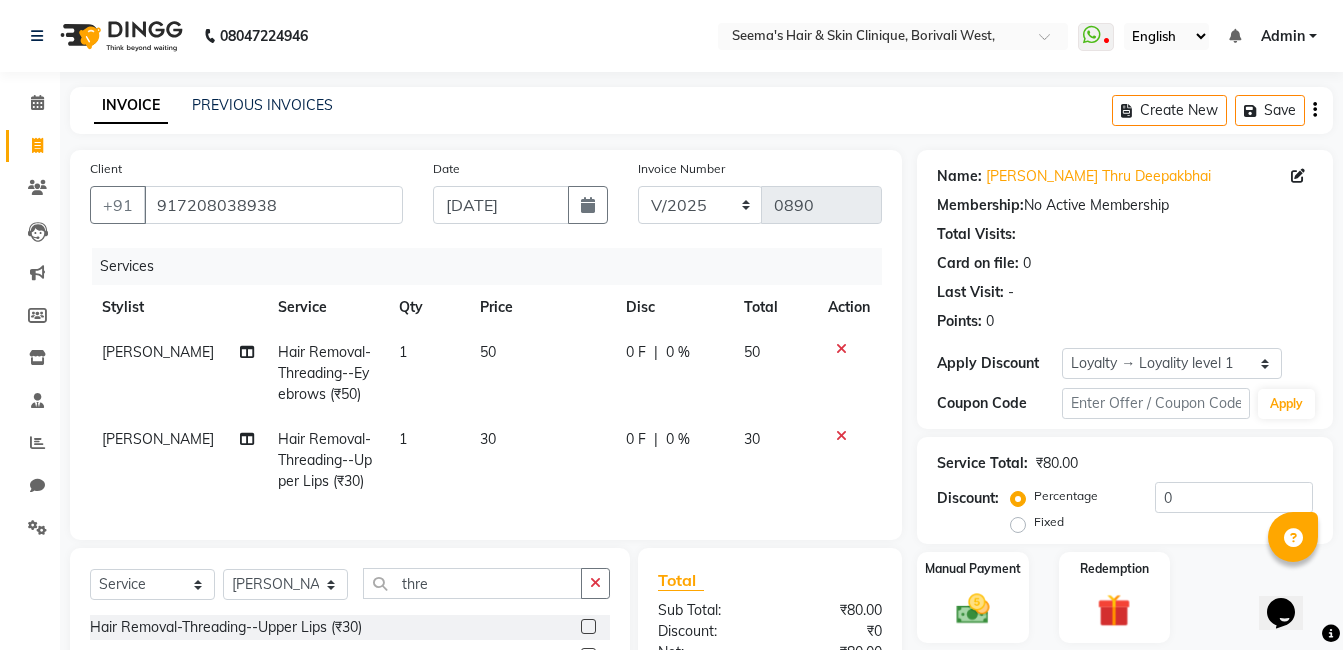 scroll, scrollTop: 195, scrollLeft: 0, axis: vertical 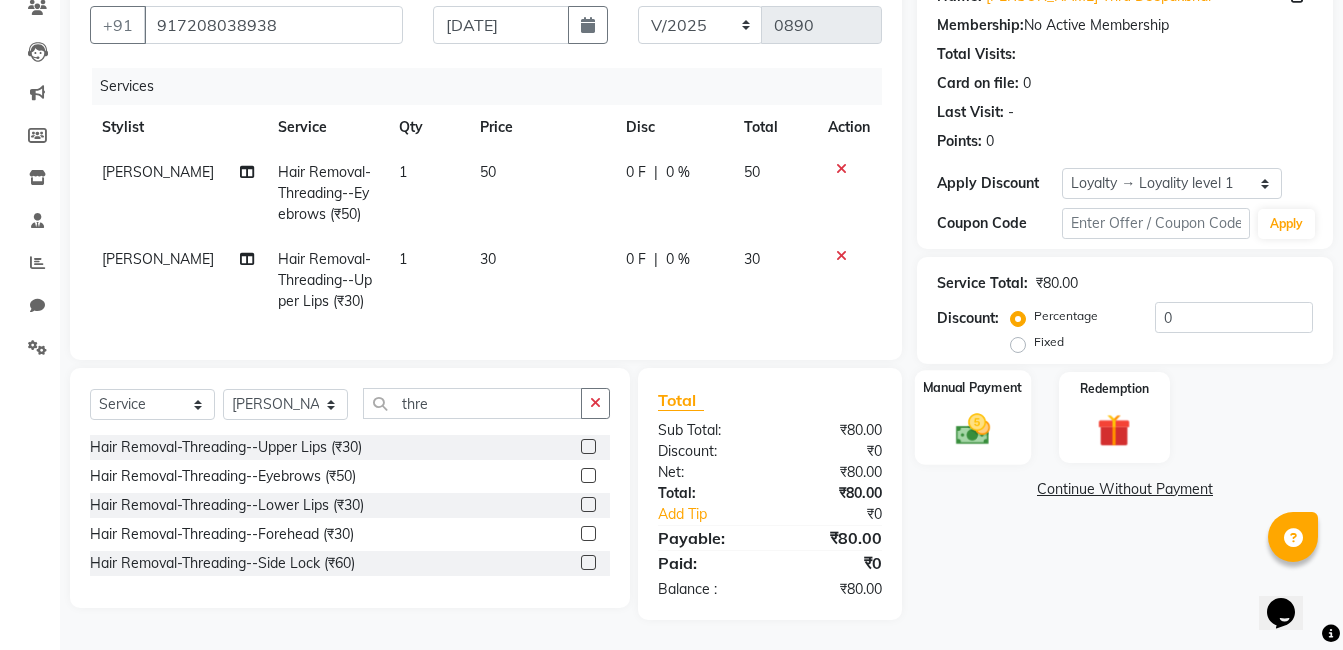 click on "Manual Payment" 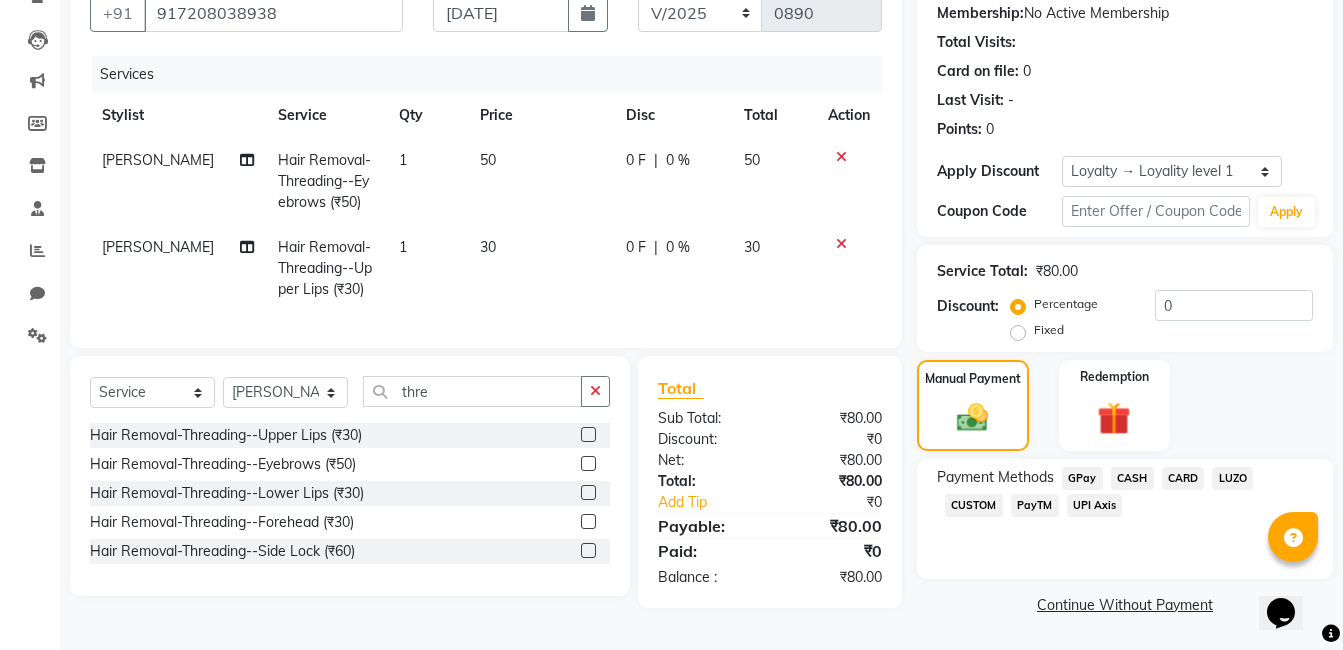 click on "CASH" 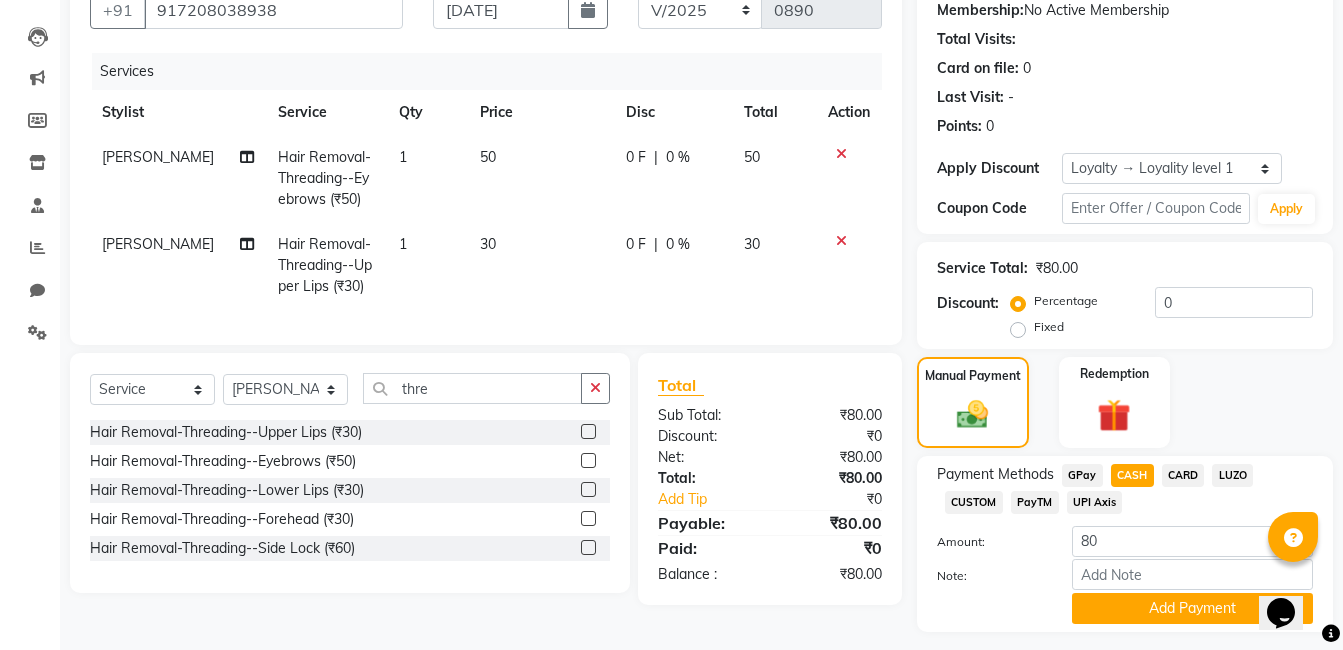scroll, scrollTop: 248, scrollLeft: 0, axis: vertical 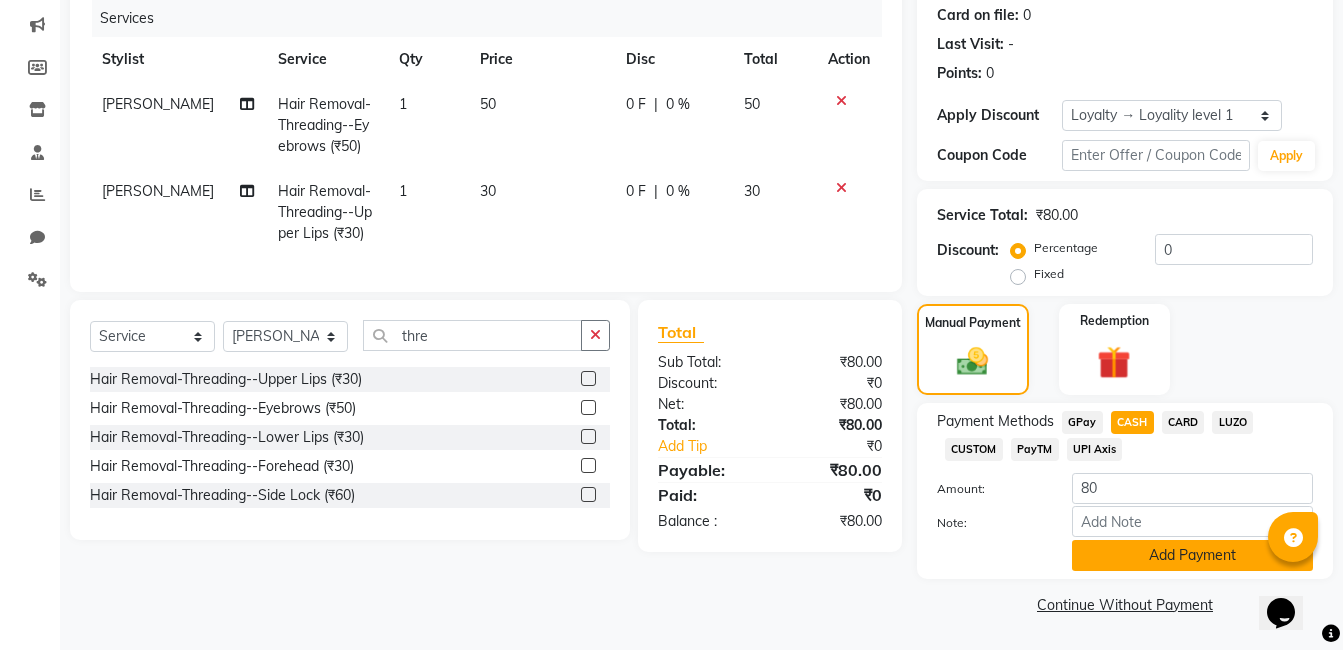 click on "Add Payment" 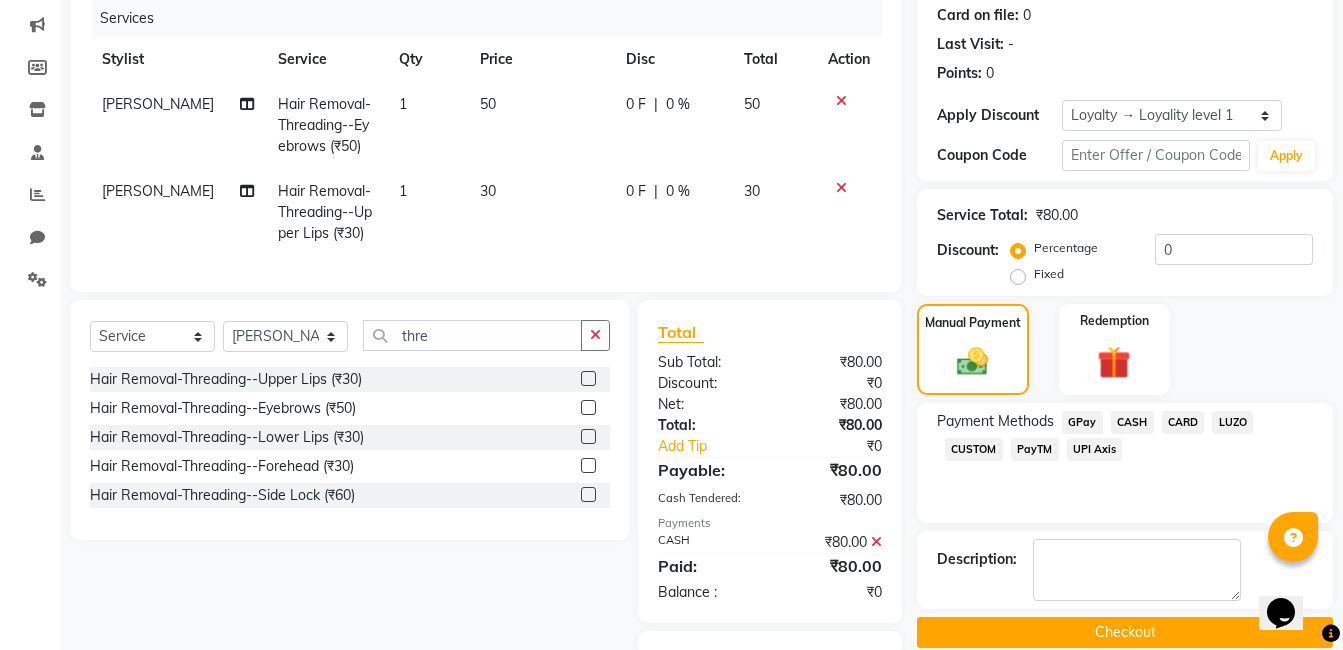 click on "Checkout" 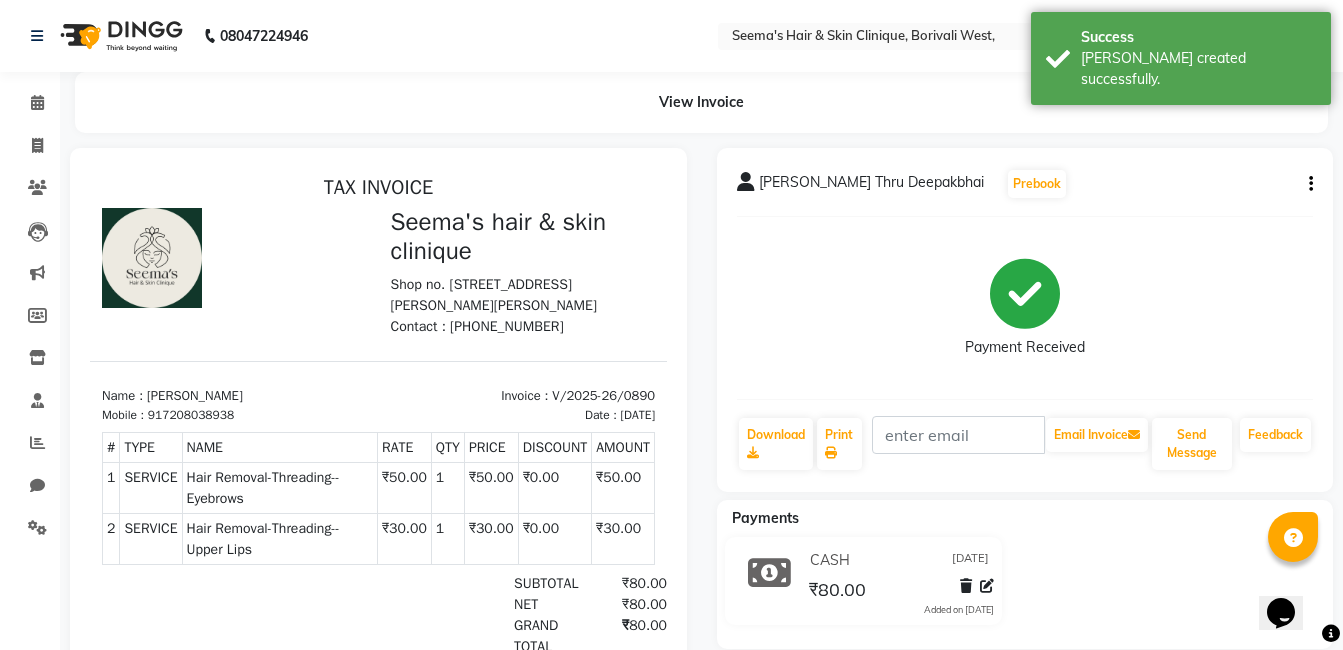 scroll, scrollTop: 0, scrollLeft: 0, axis: both 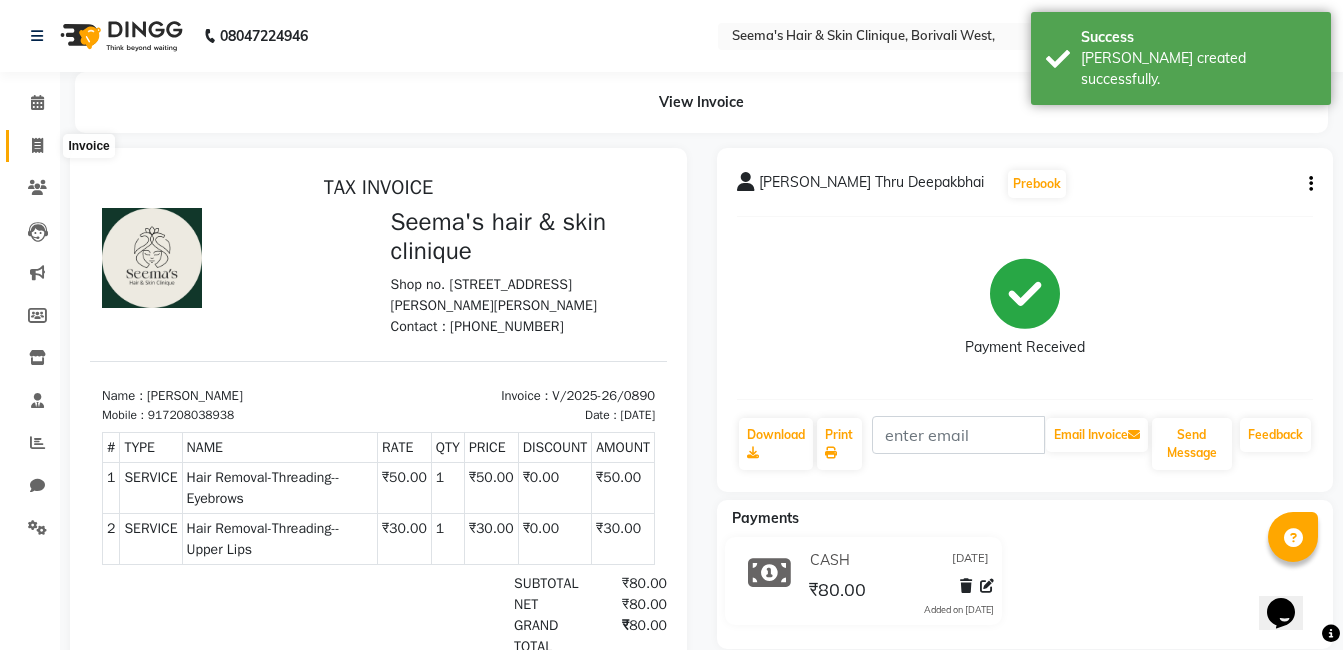 click 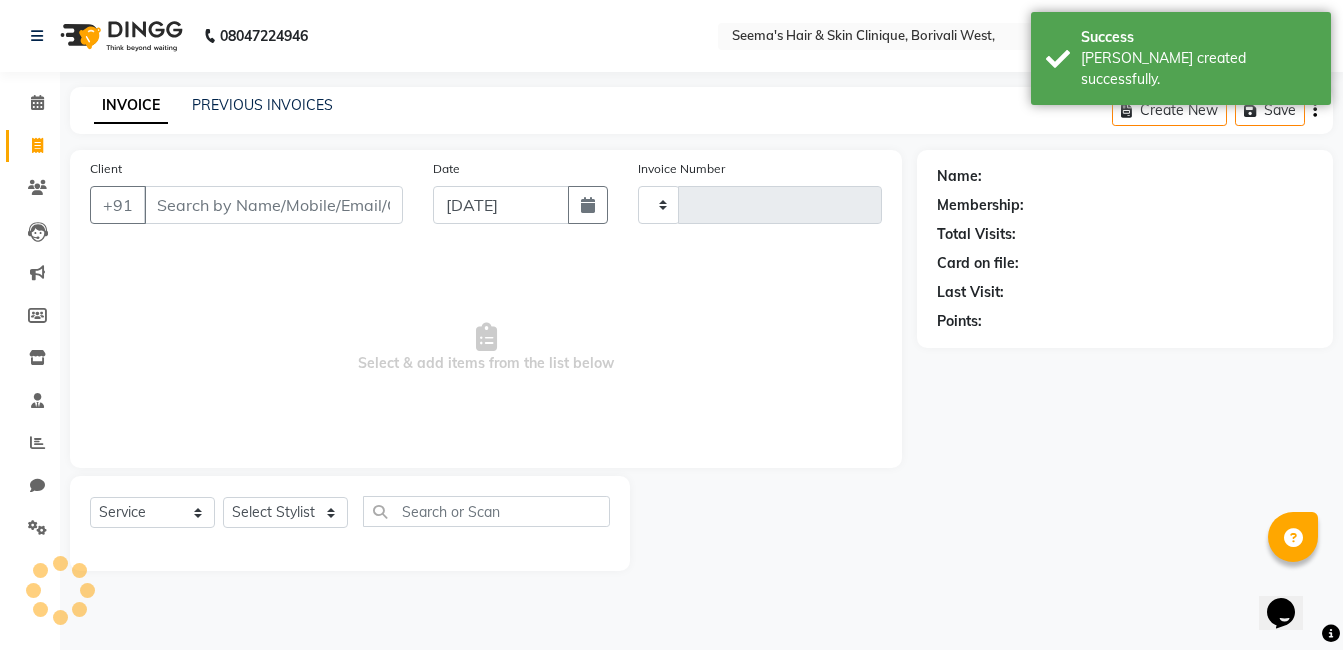 type on "0891" 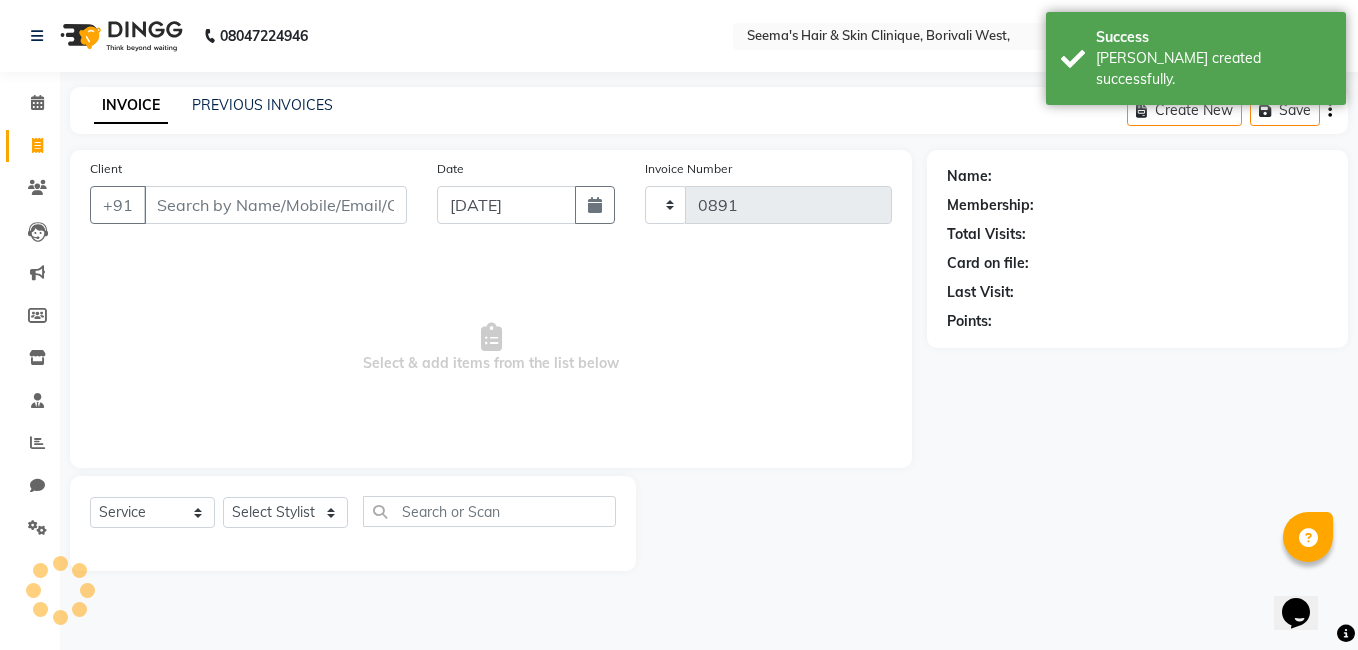 select on "8084" 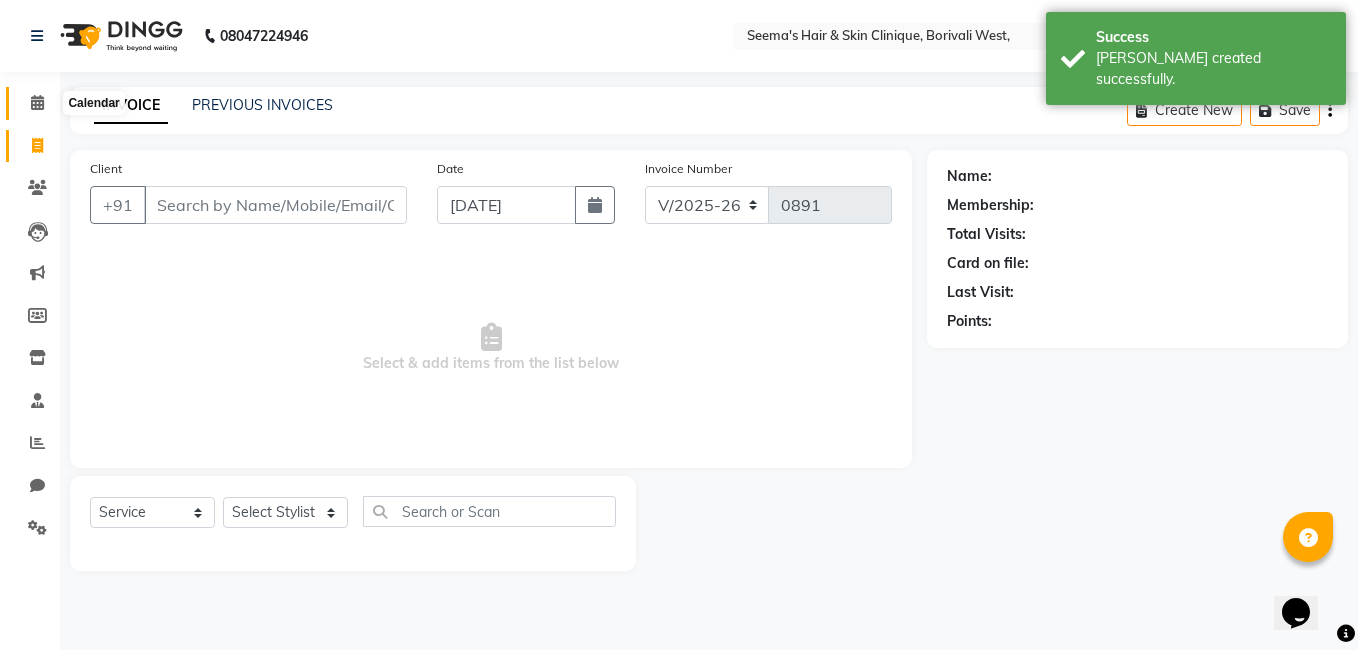 click 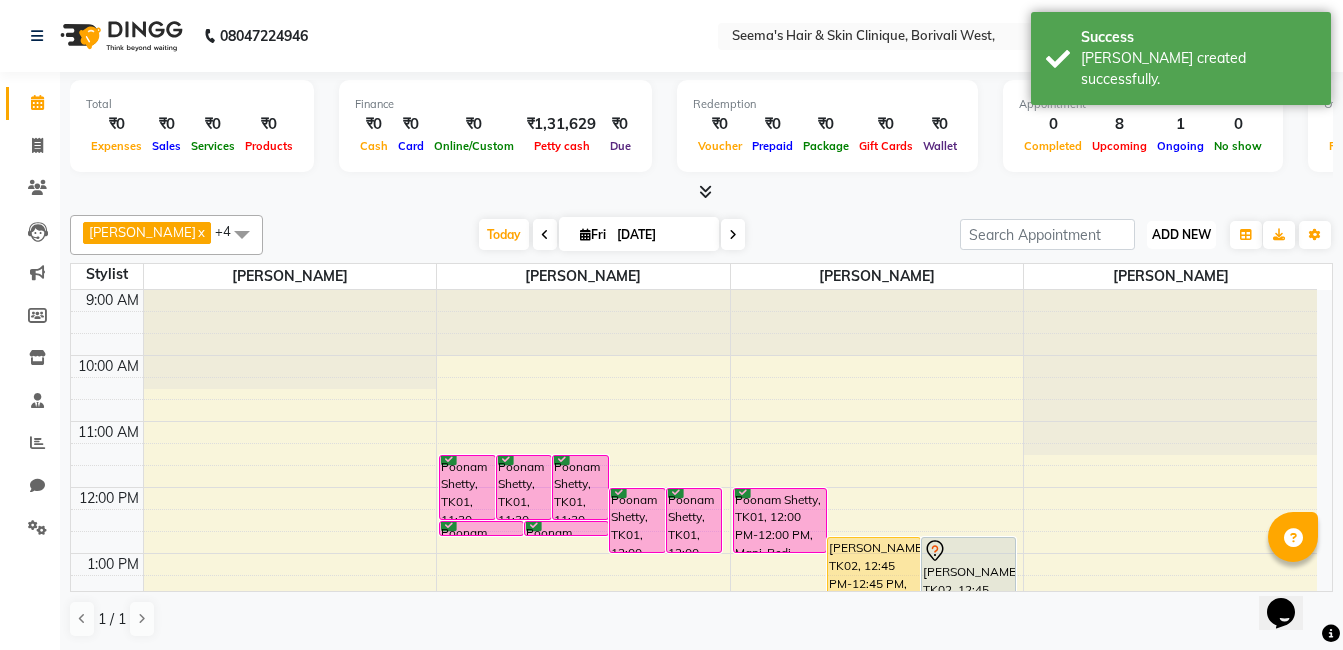 click on "ADD NEW Toggle Dropdown" at bounding box center [1181, 235] 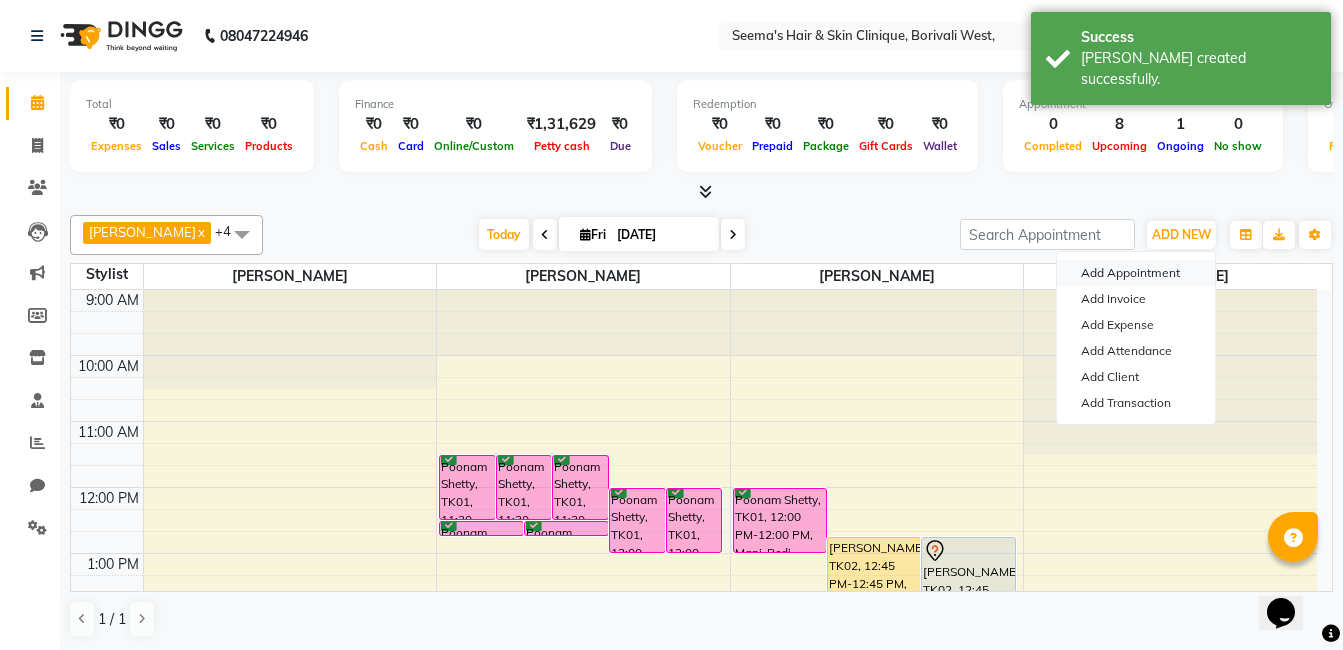 click on "Add Appointment" at bounding box center [1136, 273] 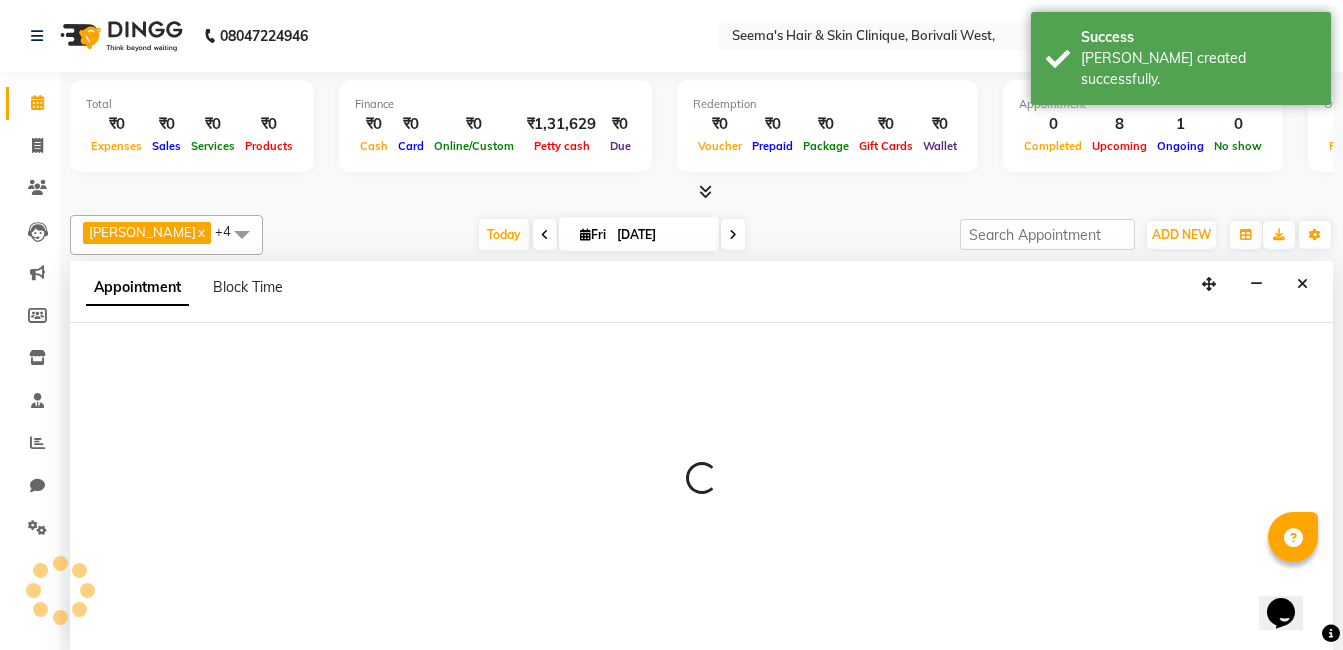 scroll, scrollTop: 1, scrollLeft: 0, axis: vertical 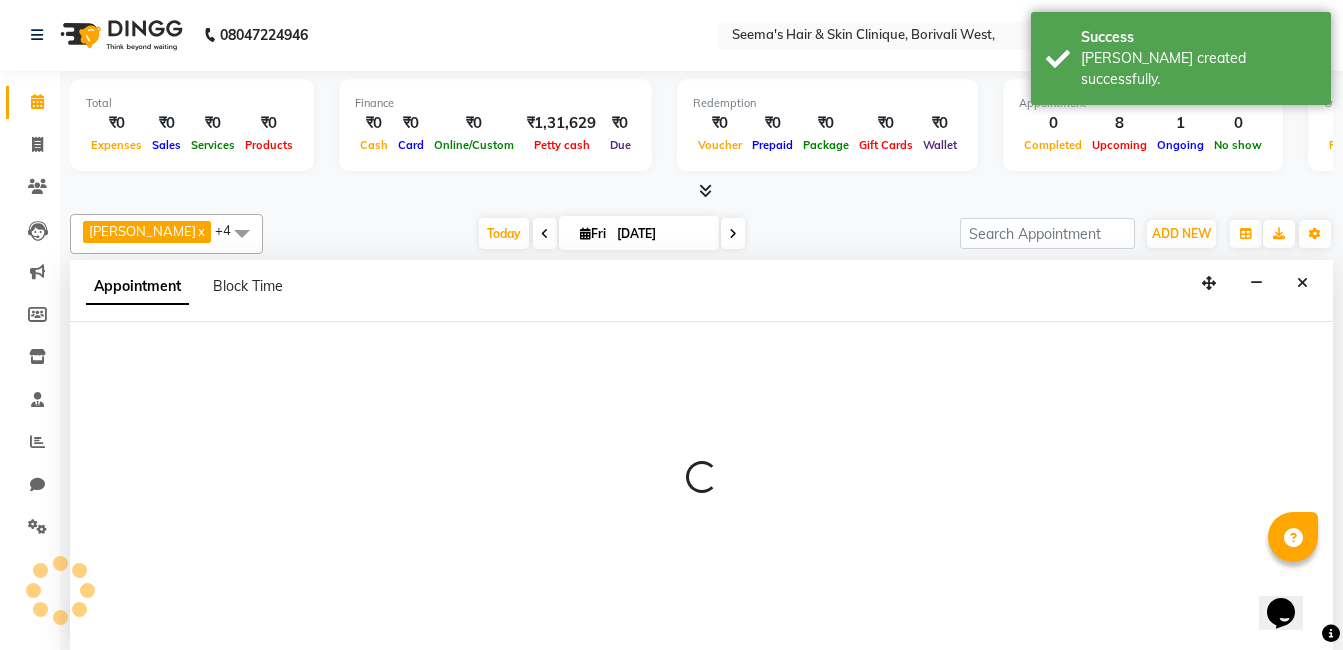 select on "600" 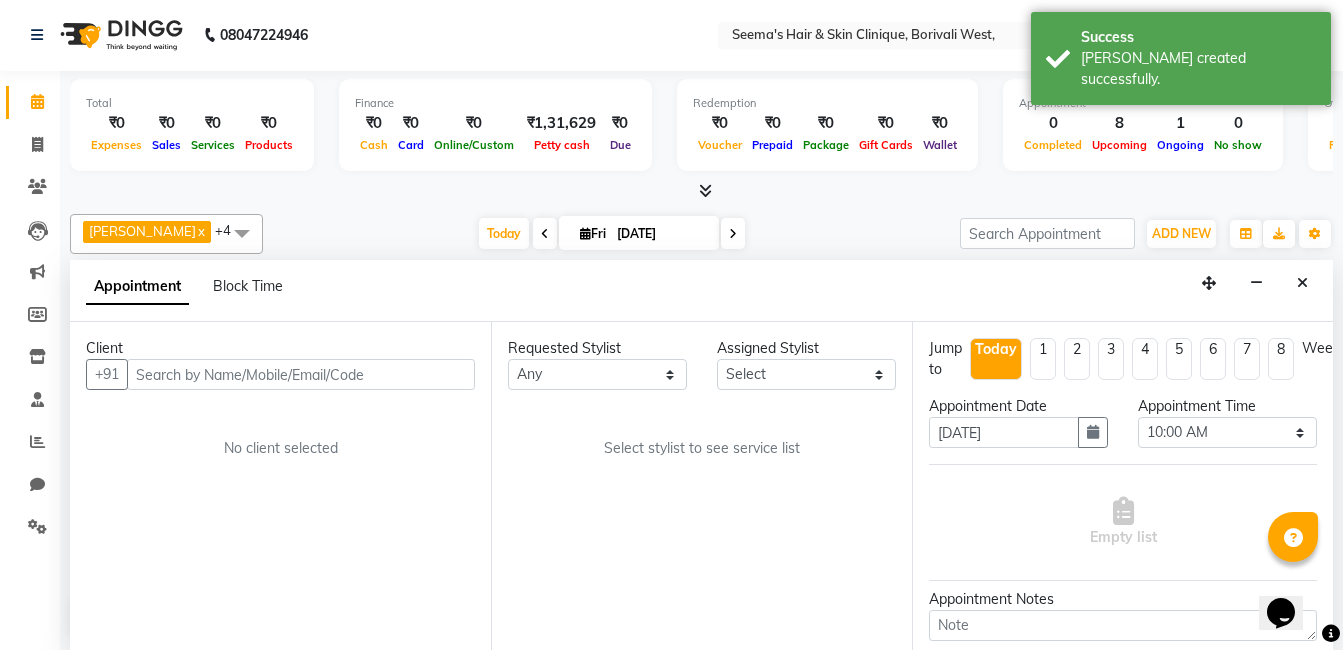 click at bounding box center [301, 374] 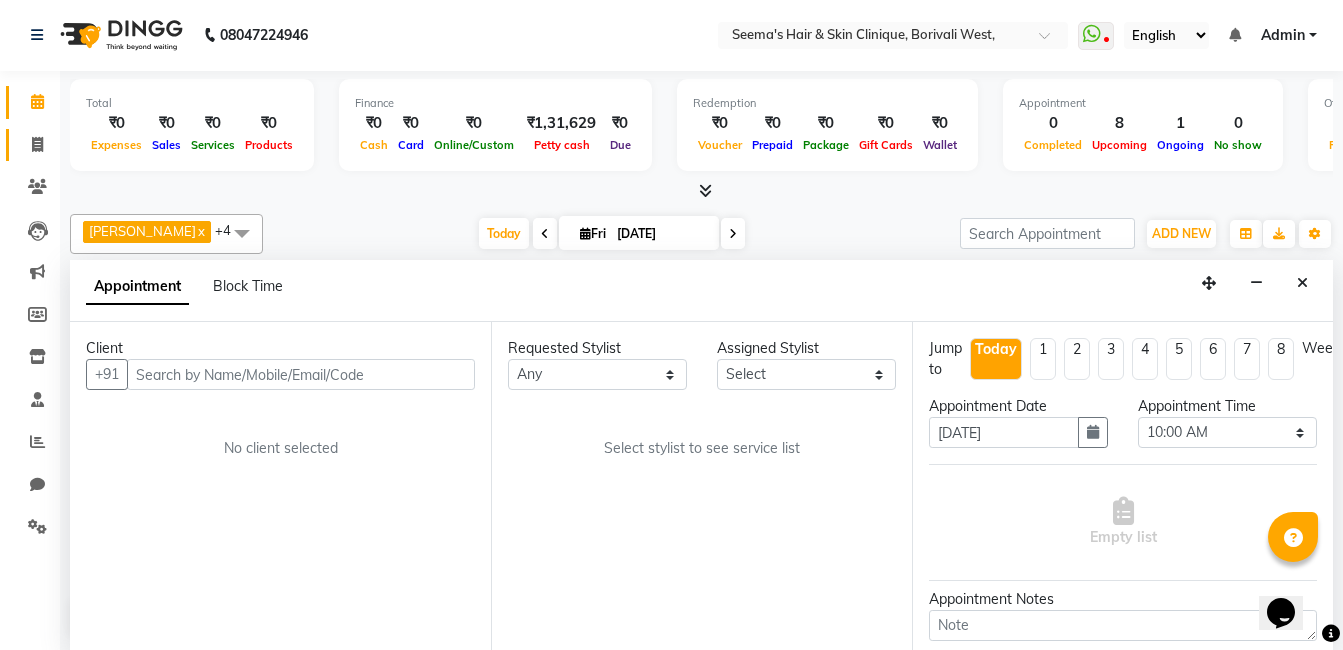 click on "Invoice" 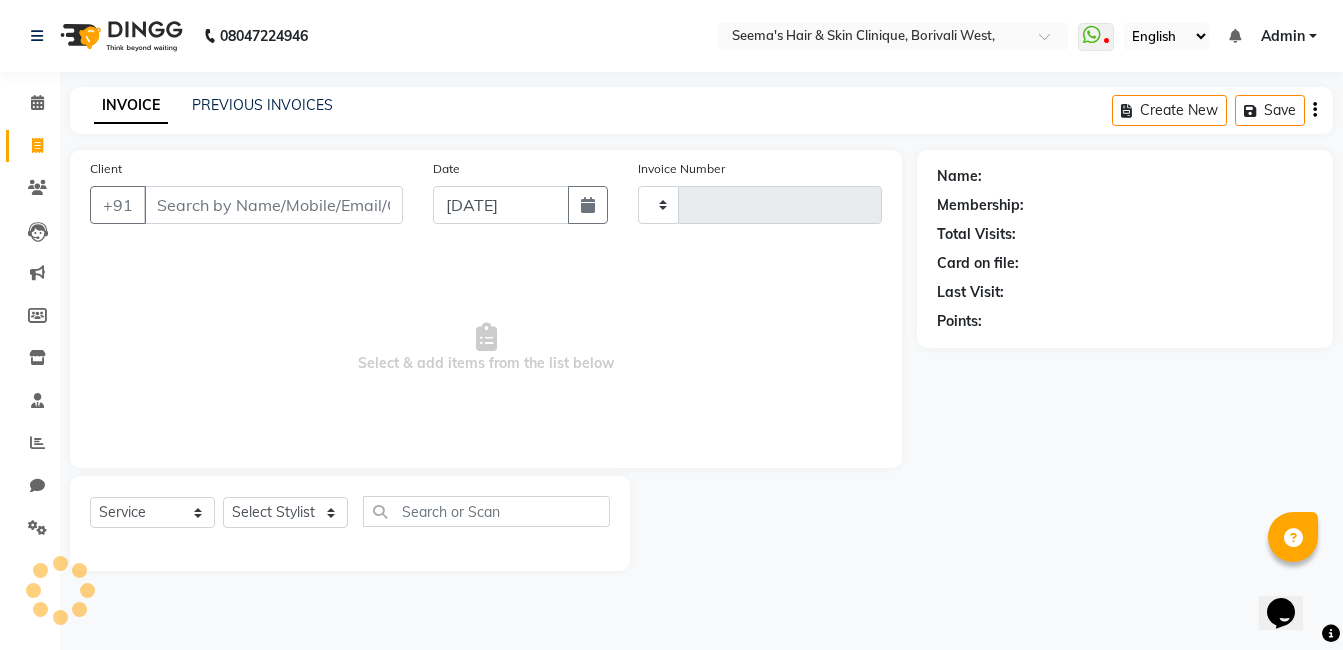 scroll, scrollTop: 0, scrollLeft: 0, axis: both 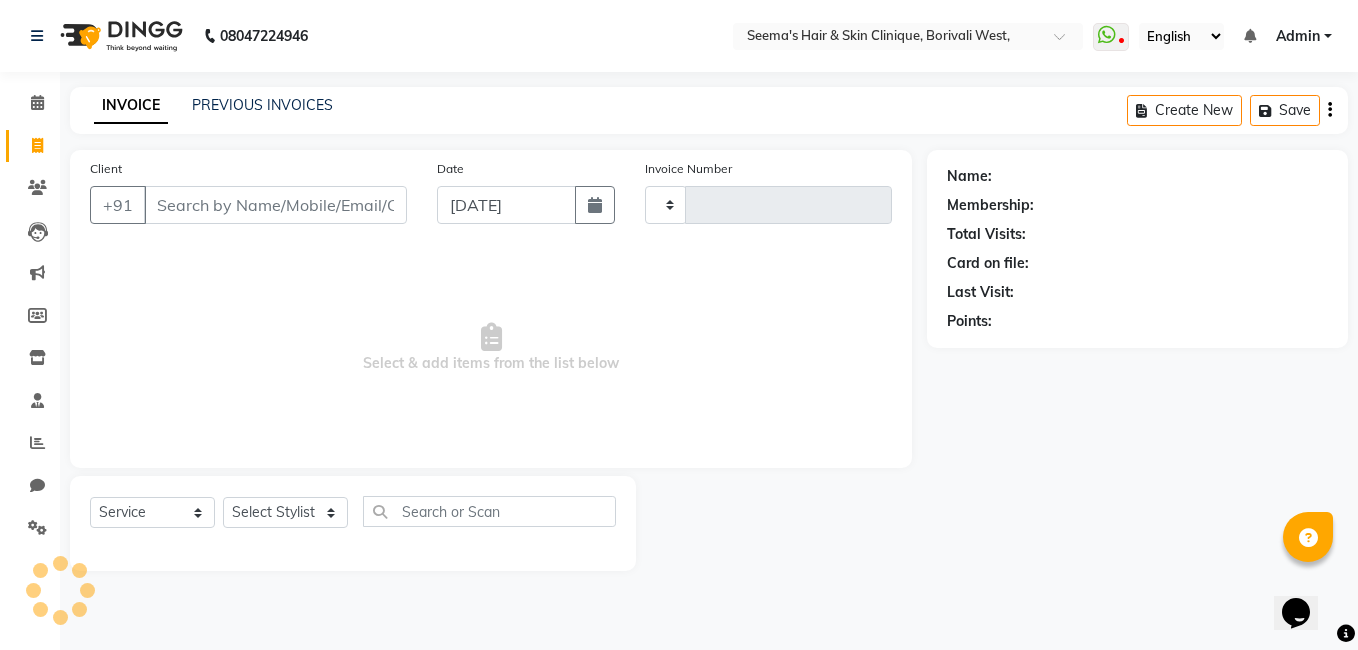 type on "0891" 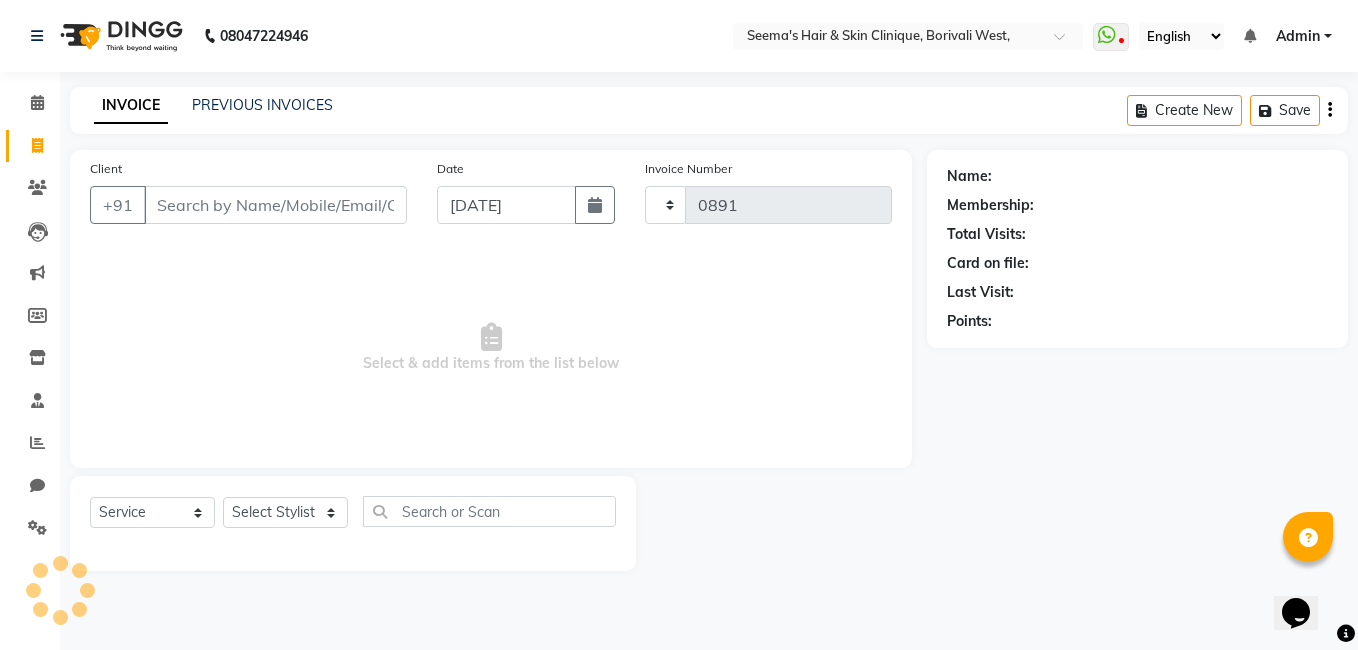 select on "8084" 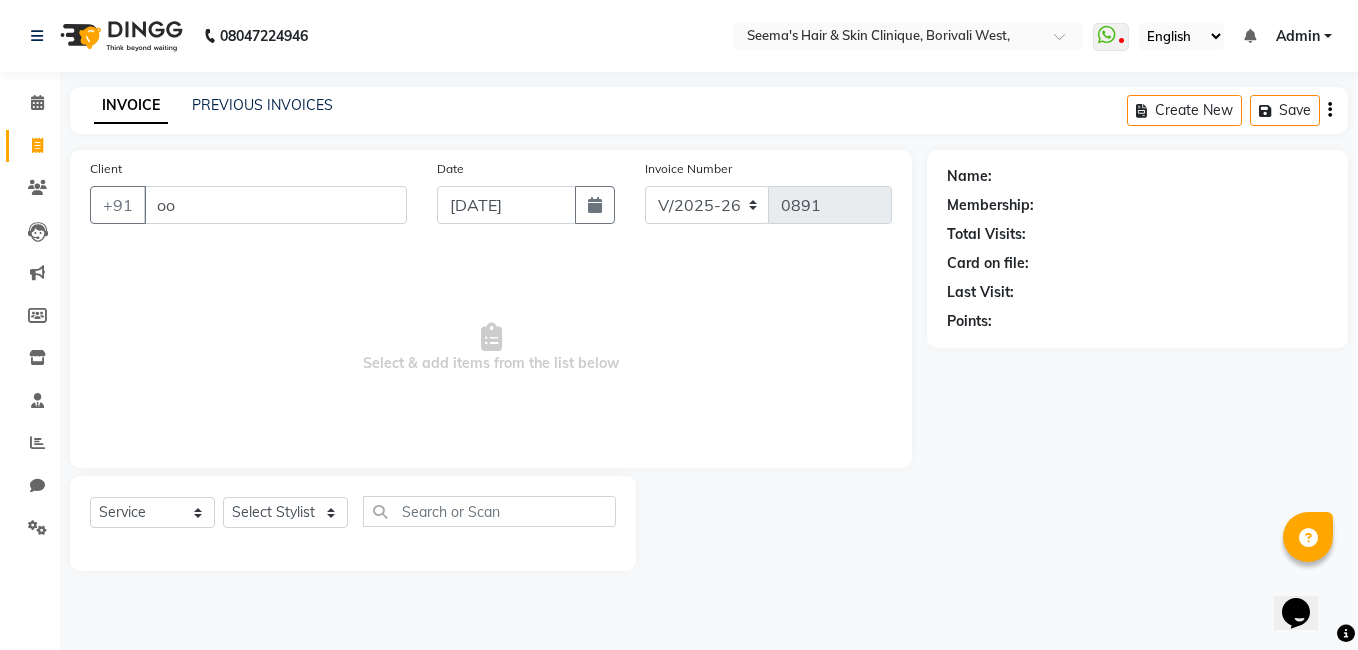 type on "o" 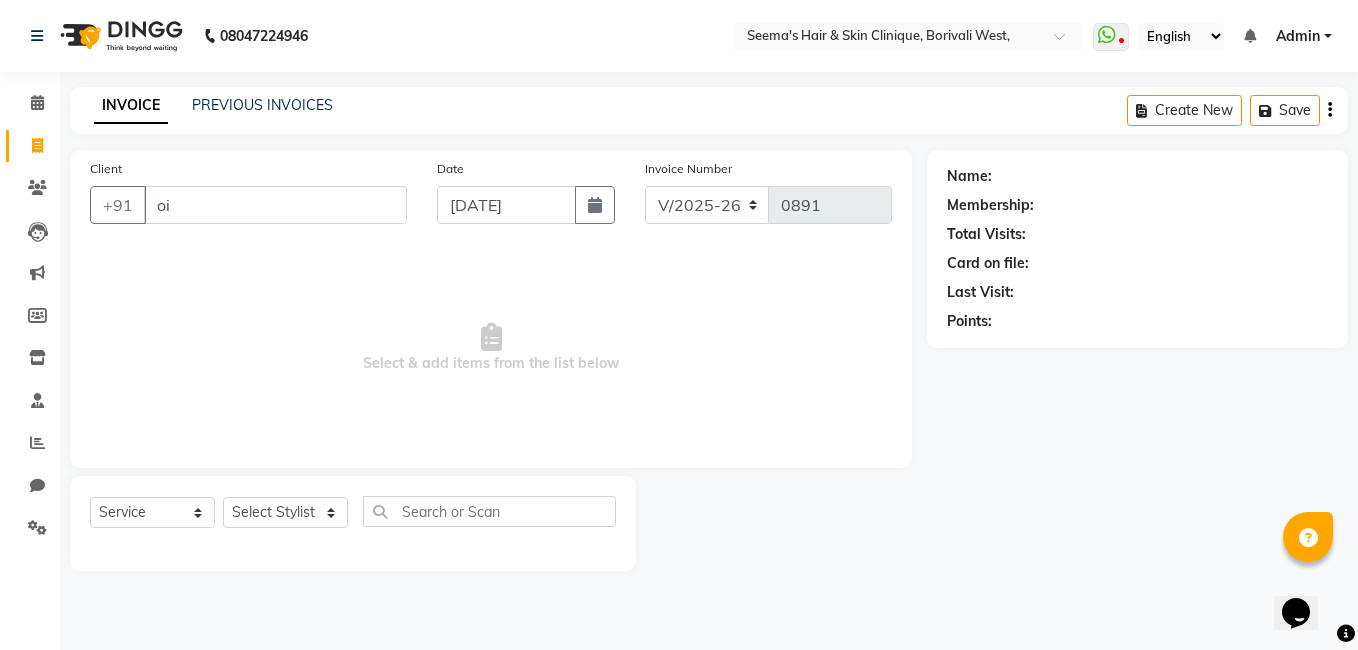 type on "o" 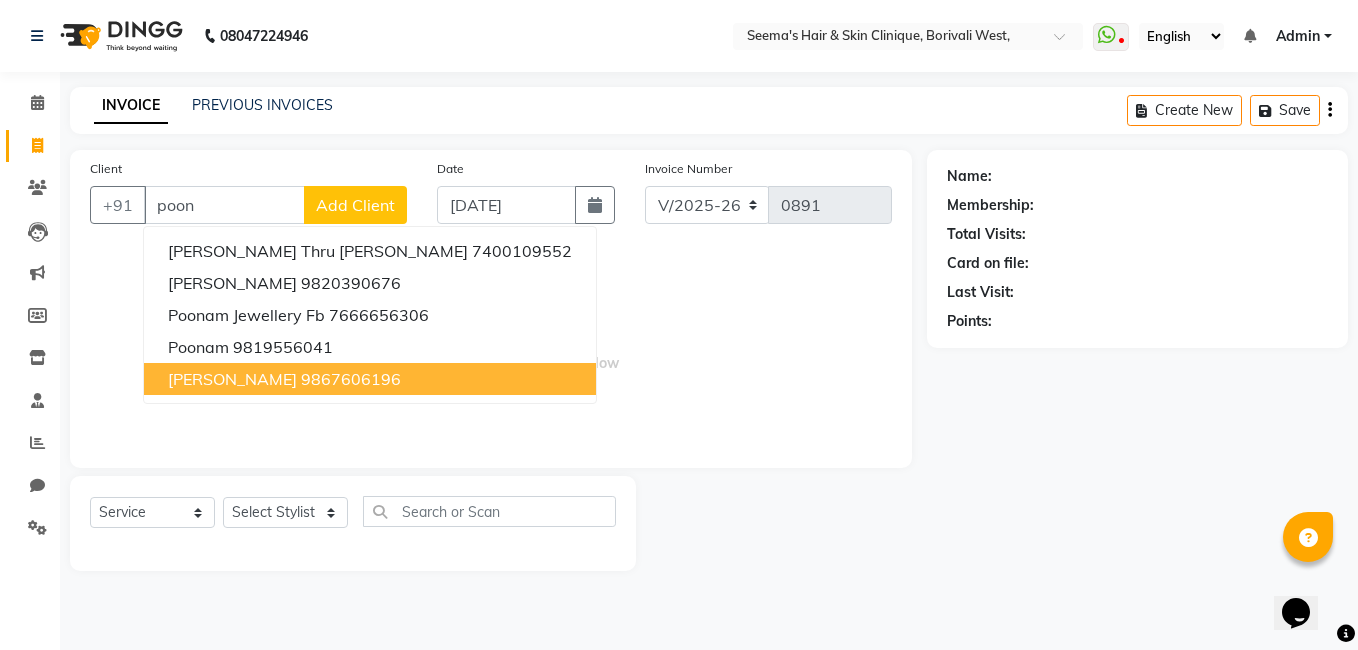 click on "[PERSON_NAME]" at bounding box center (232, 379) 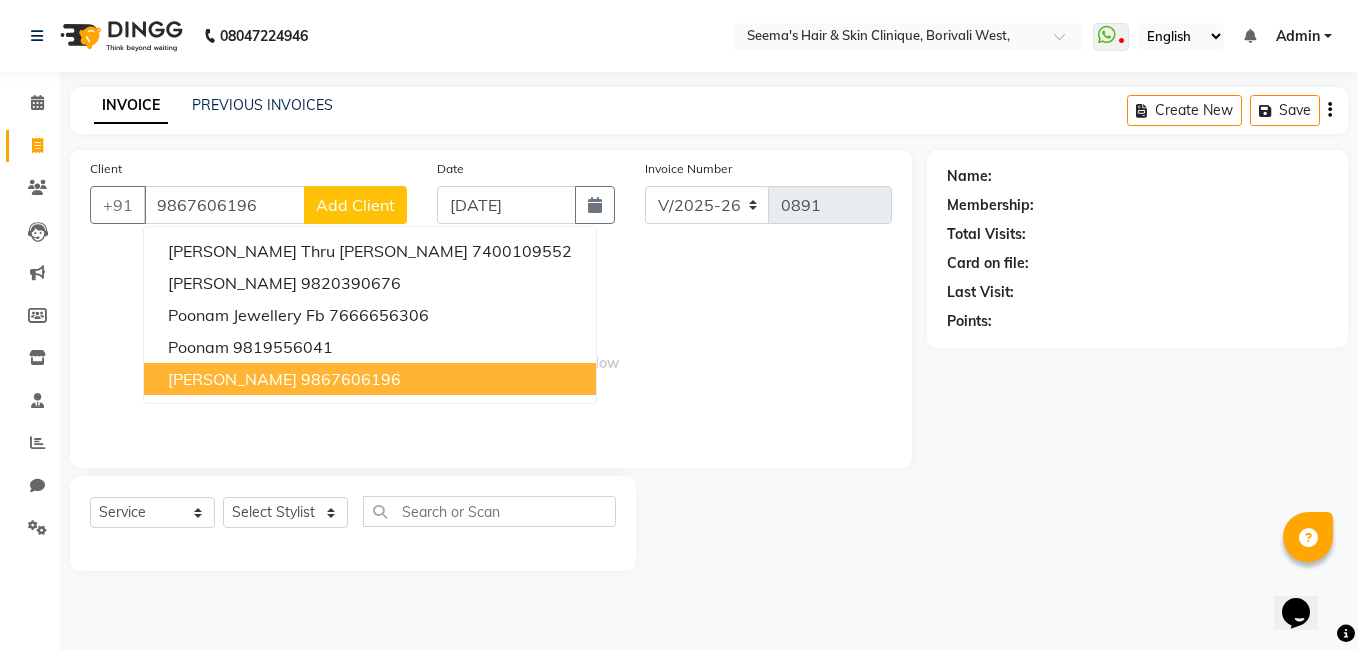type on "9867606196" 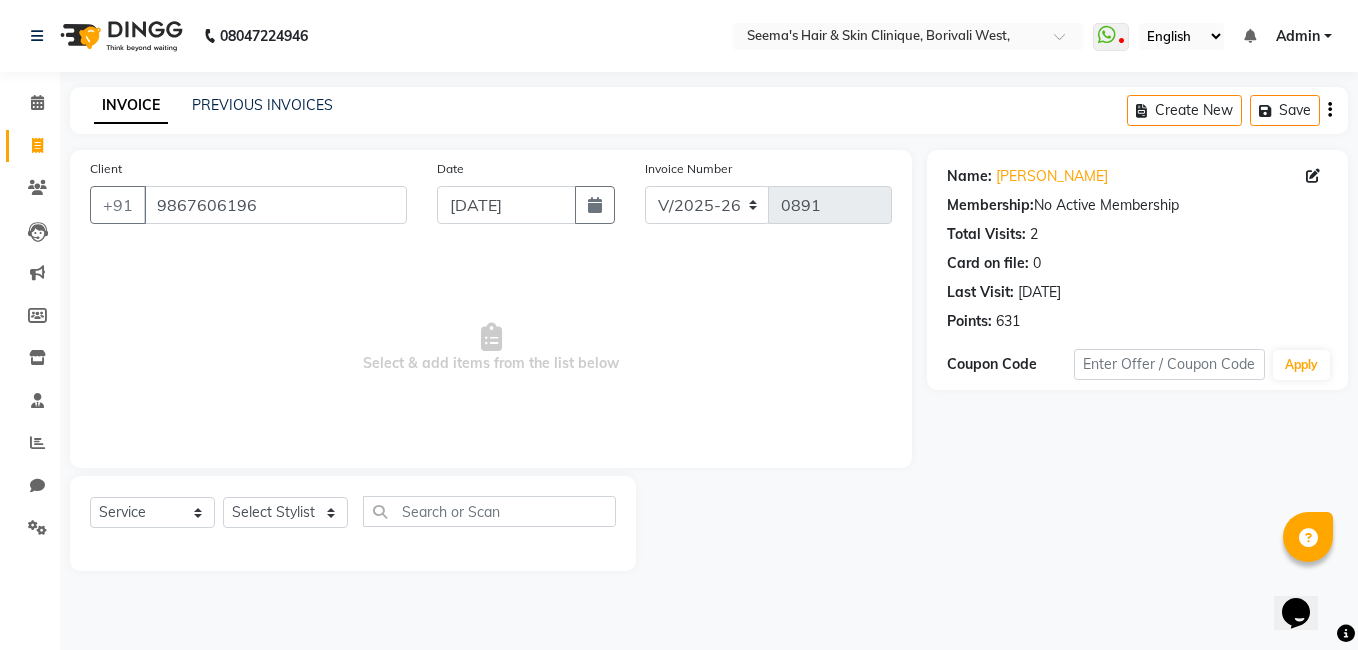 click on "Select  Service  Product  Membership  Package Voucher Prepaid Gift Card  Select Stylist [PERSON_NAME] [PERSON_NAME] [PERSON_NAME] [PERSON_NAME] [PERSON_NAME] [PERSON_NAME] [PERSON_NAME] Intern [PERSON_NAME]" 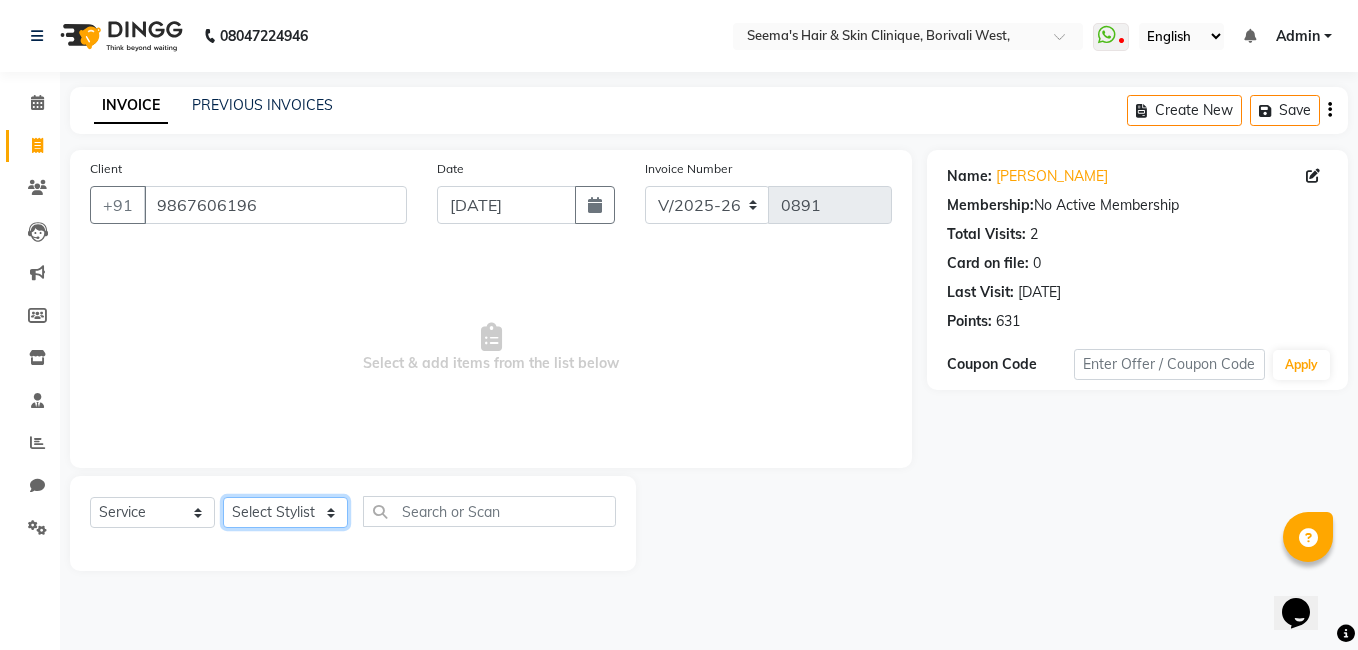 click on "Select Stylist [PERSON_NAME] [PERSON_NAME] [PERSON_NAME] [PERSON_NAME] [PERSON_NAME] [PERSON_NAME] [PERSON_NAME] Intern [PERSON_NAME]" 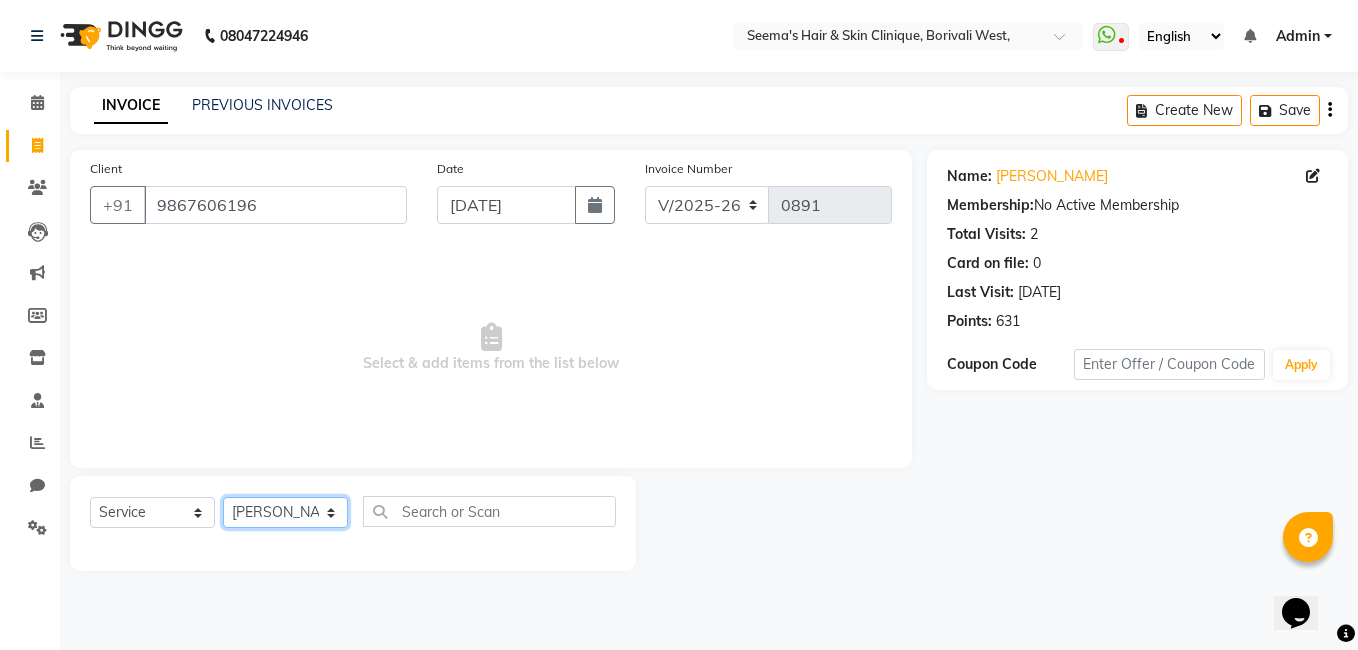 click on "Select Stylist [PERSON_NAME] [PERSON_NAME] [PERSON_NAME] [PERSON_NAME] [PERSON_NAME] [PERSON_NAME] [PERSON_NAME] Intern [PERSON_NAME]" 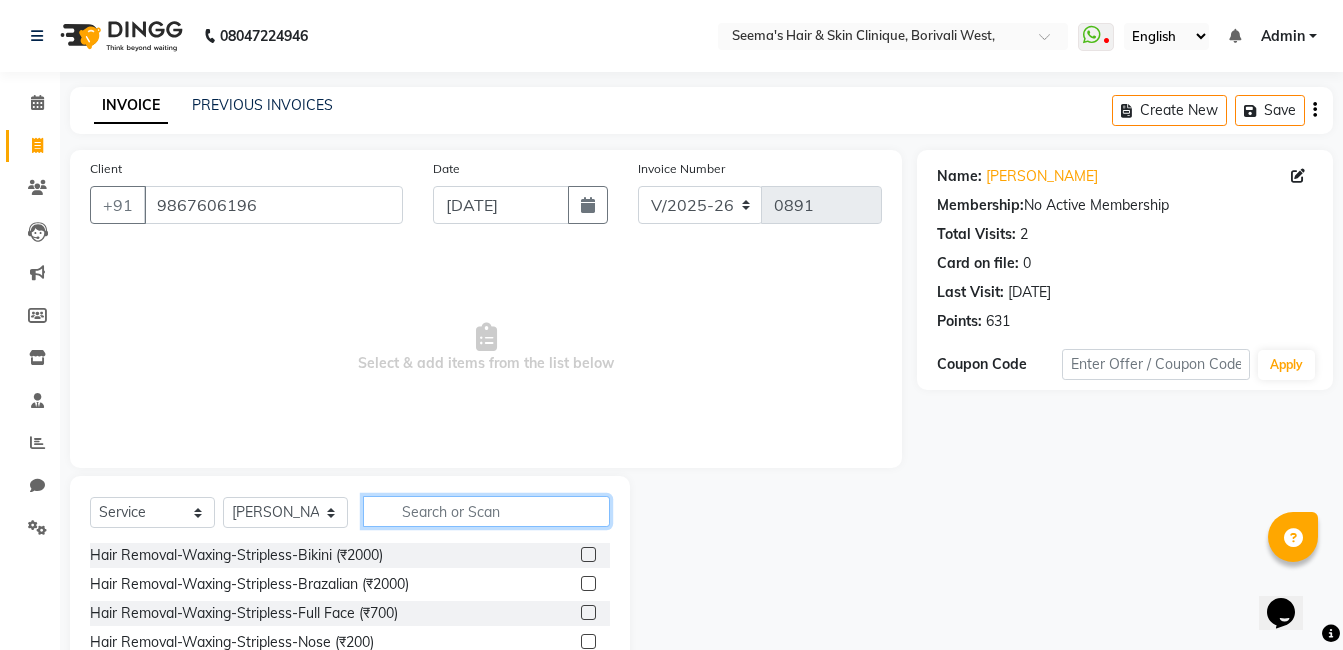 click 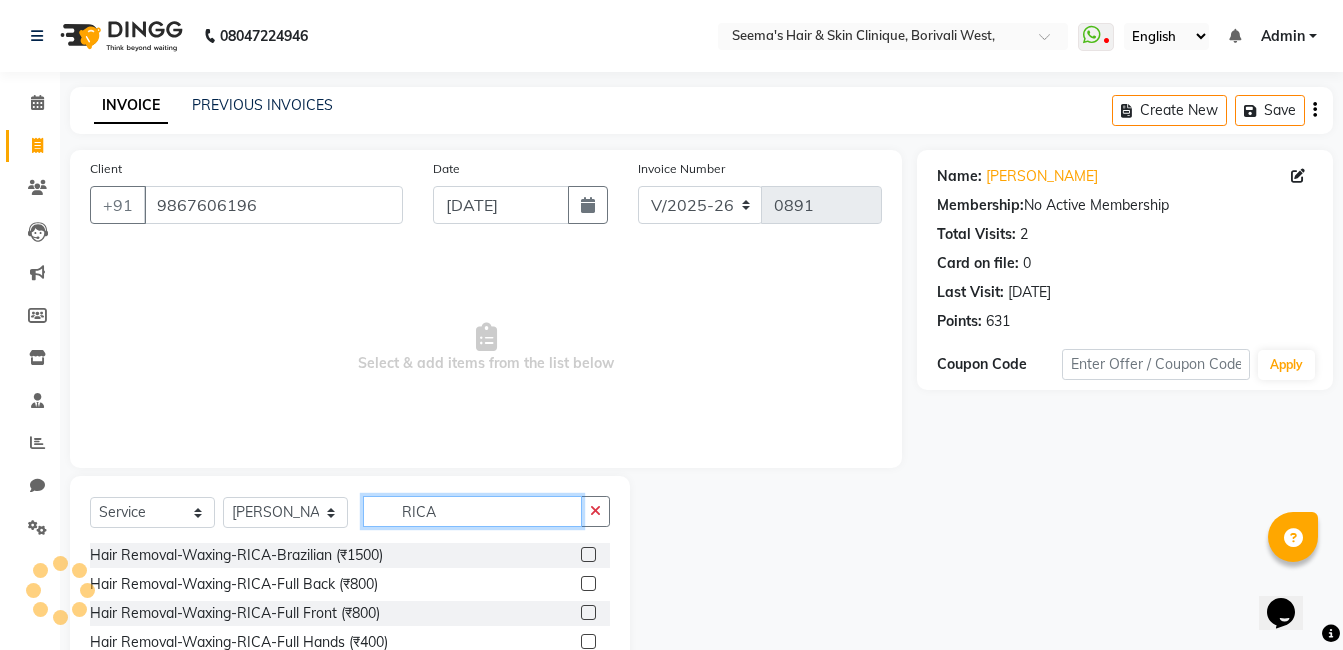 scroll, scrollTop: 151, scrollLeft: 0, axis: vertical 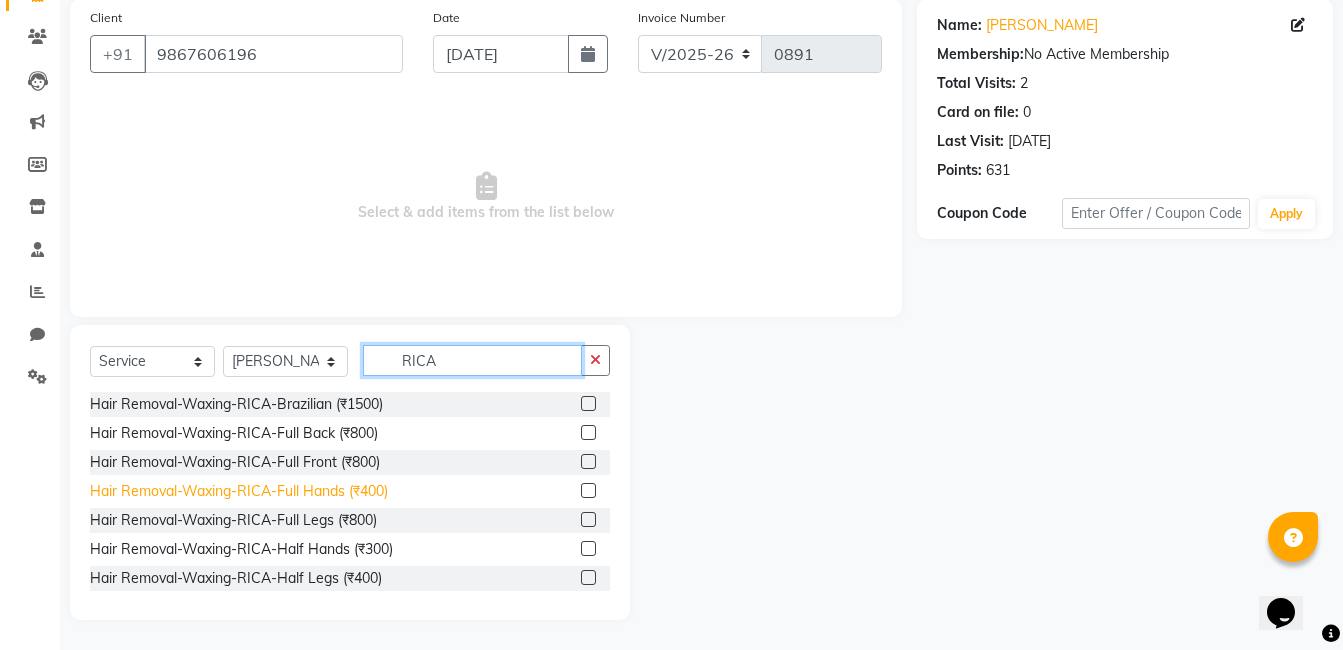 type on "RICA" 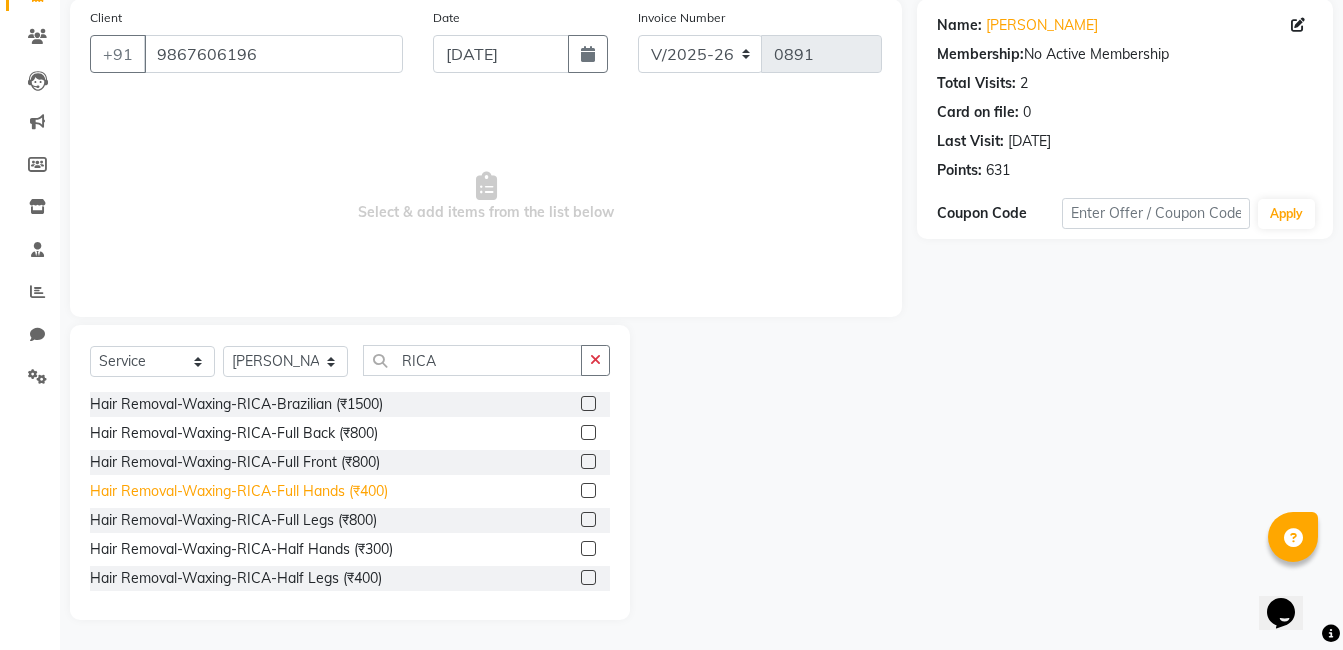 click on "Hair Removal-Waxing-RICA-Full Hands (₹400)" 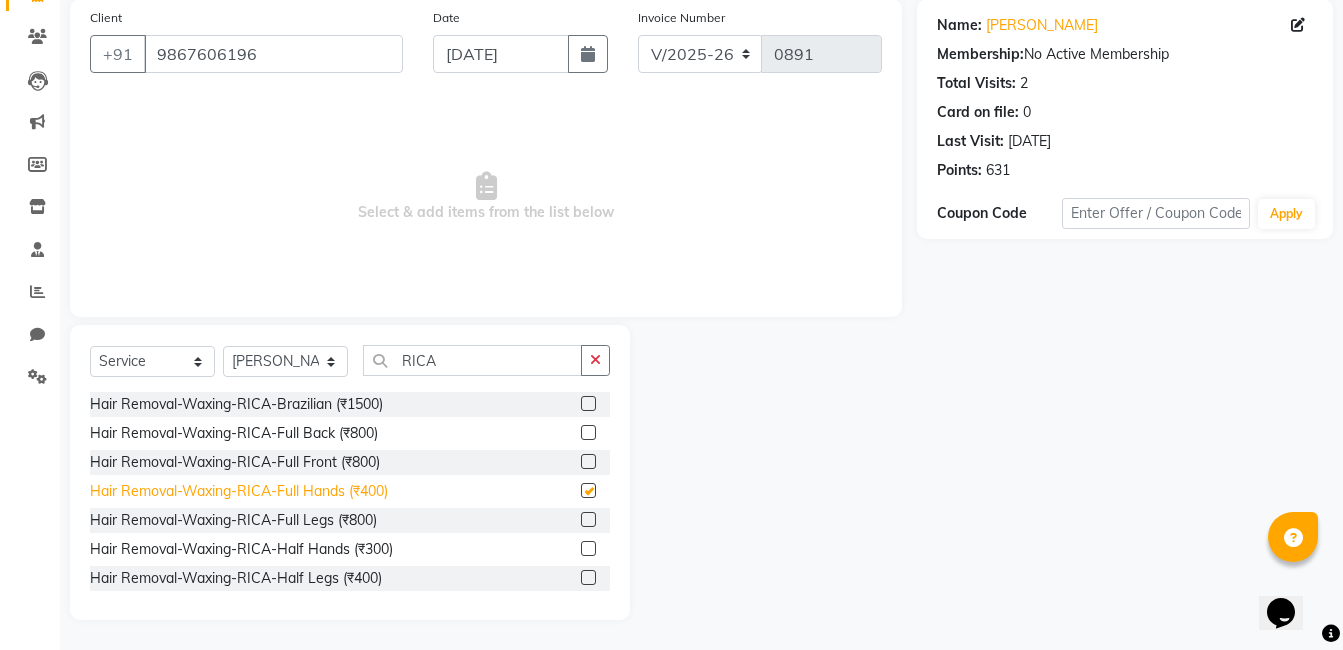 checkbox on "false" 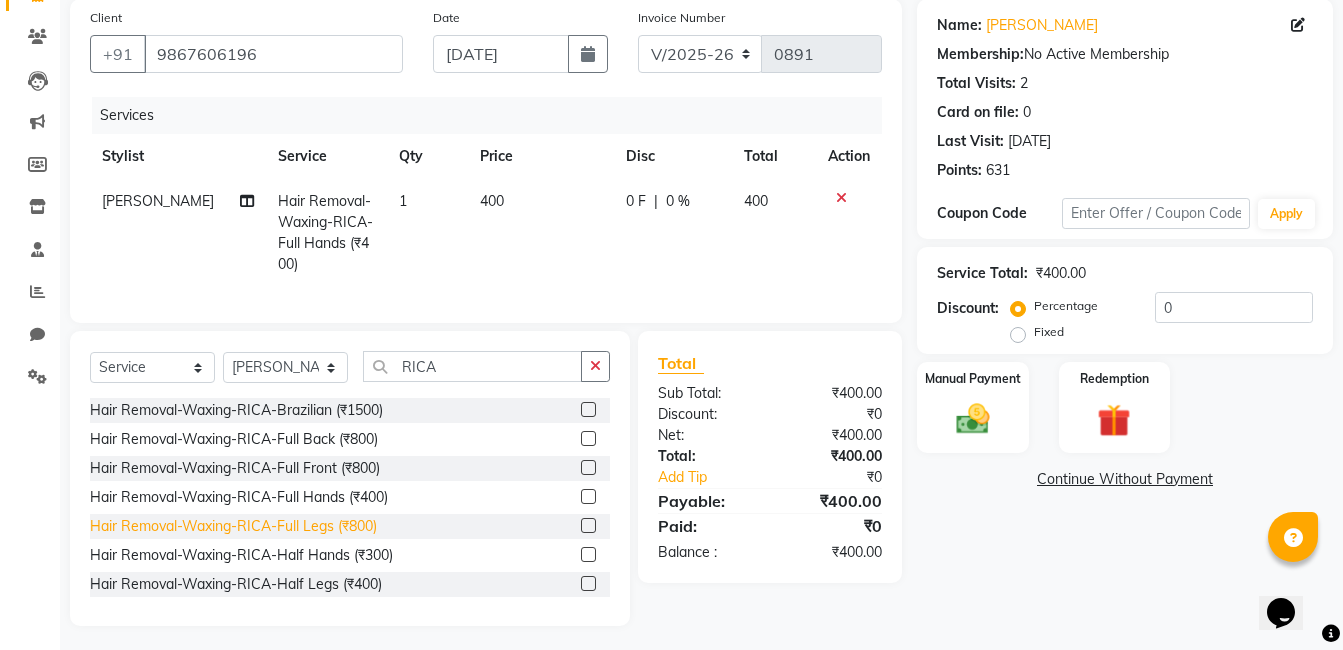 click on "Hair Removal-Waxing-RICA-Full Legs (₹800)" 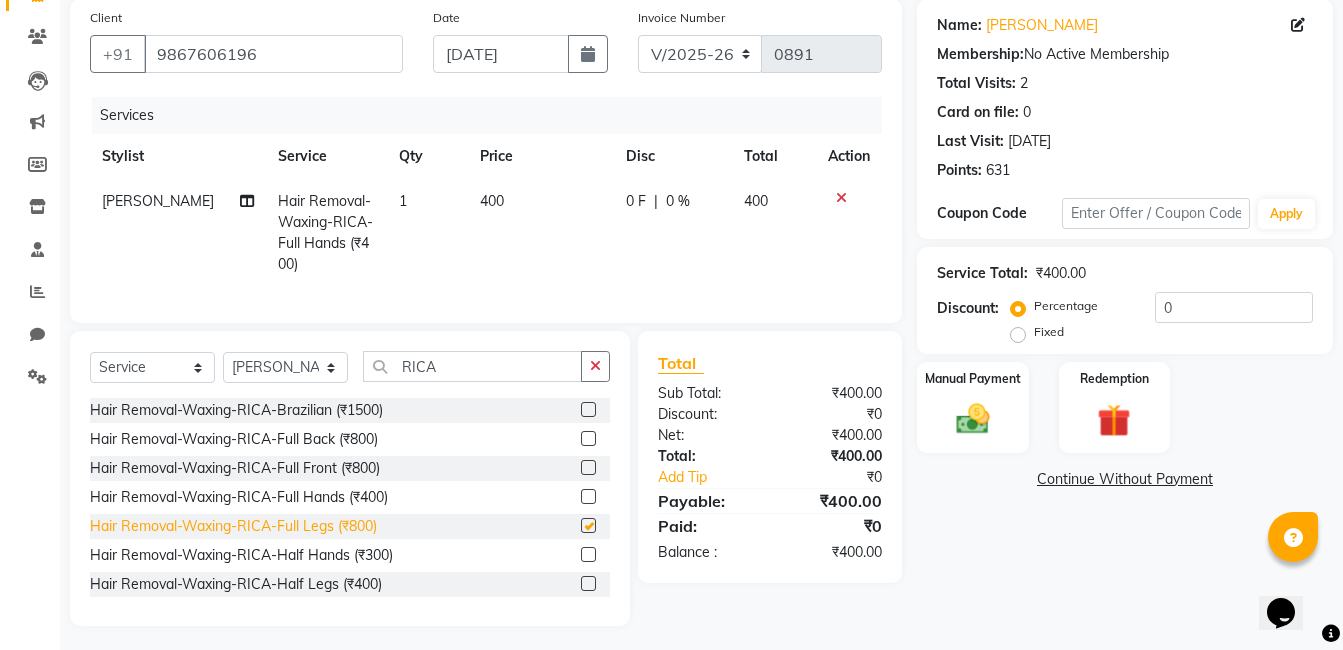 checkbox on "false" 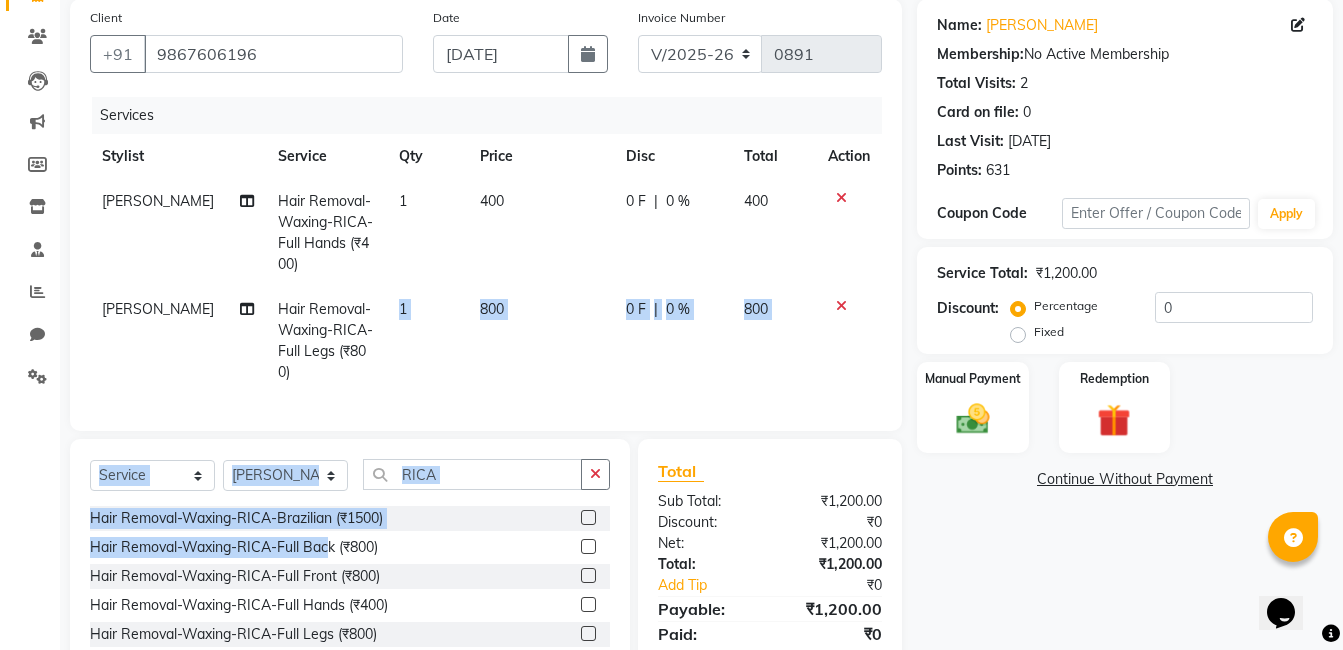 drag, startPoint x: 328, startPoint y: 549, endPoint x: 336, endPoint y: 387, distance: 162.19742 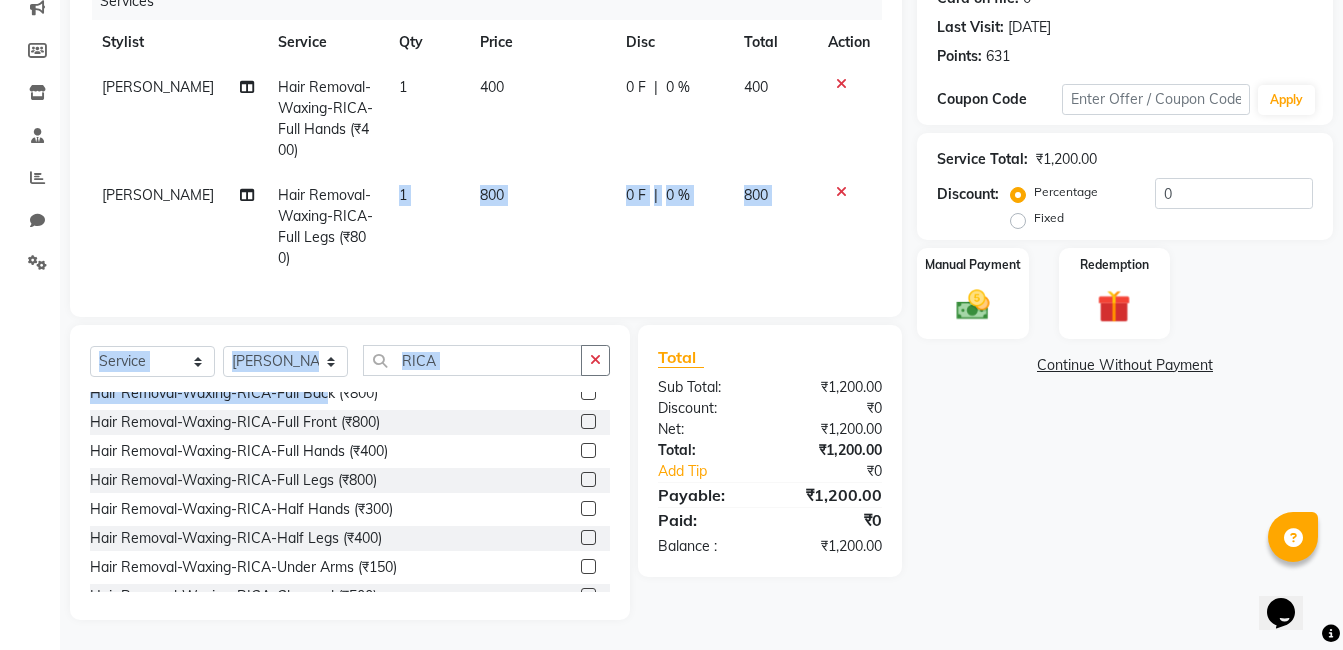 scroll, scrollTop: 61, scrollLeft: 0, axis: vertical 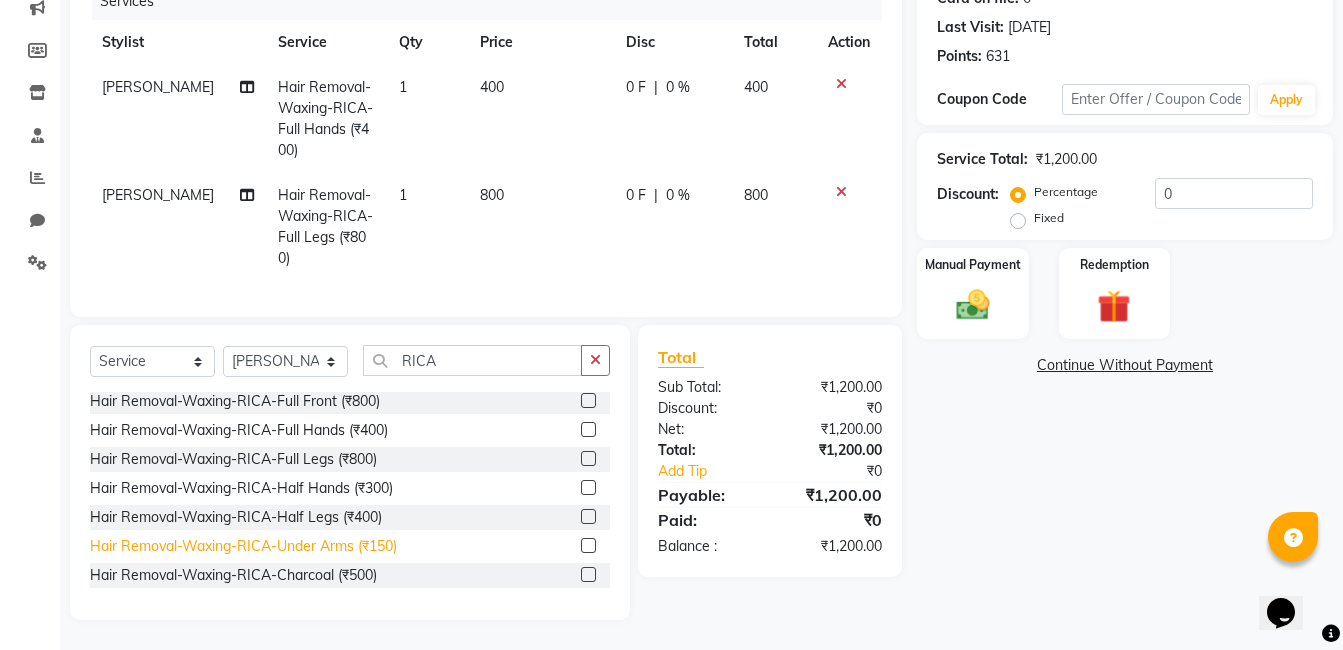 click on "Hair Removal-Waxing-RICA-Under Arms (₹150)" 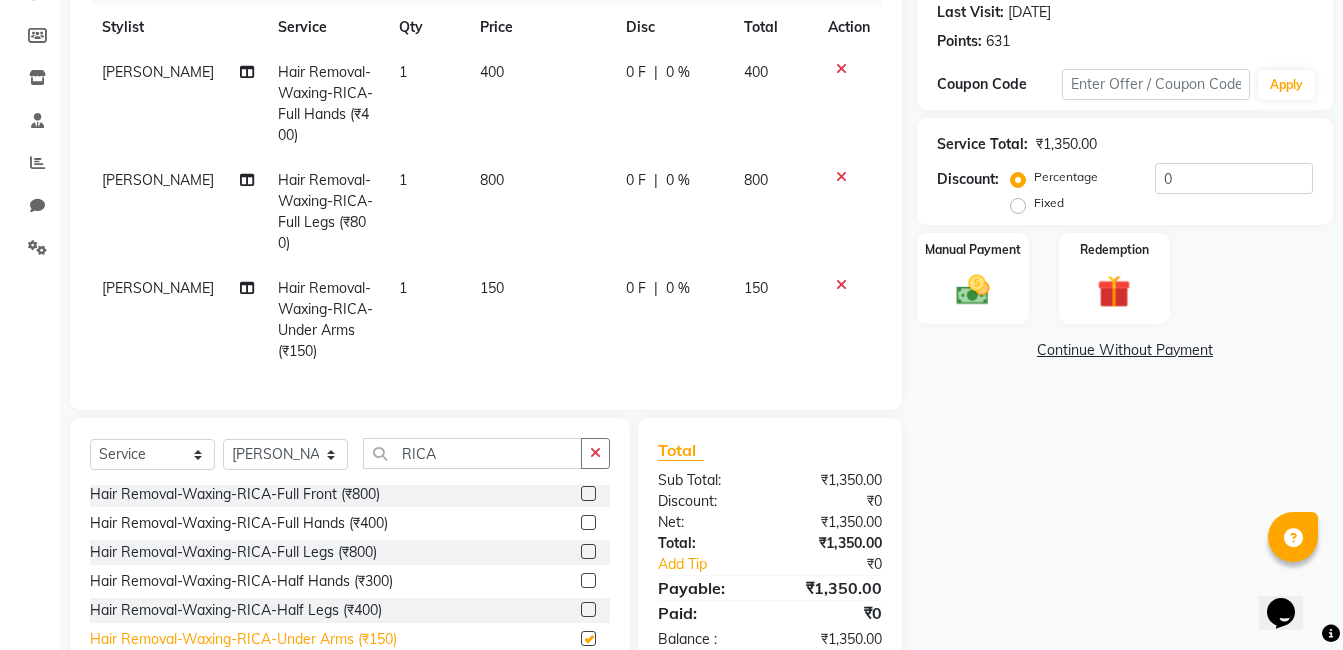 checkbox on "false" 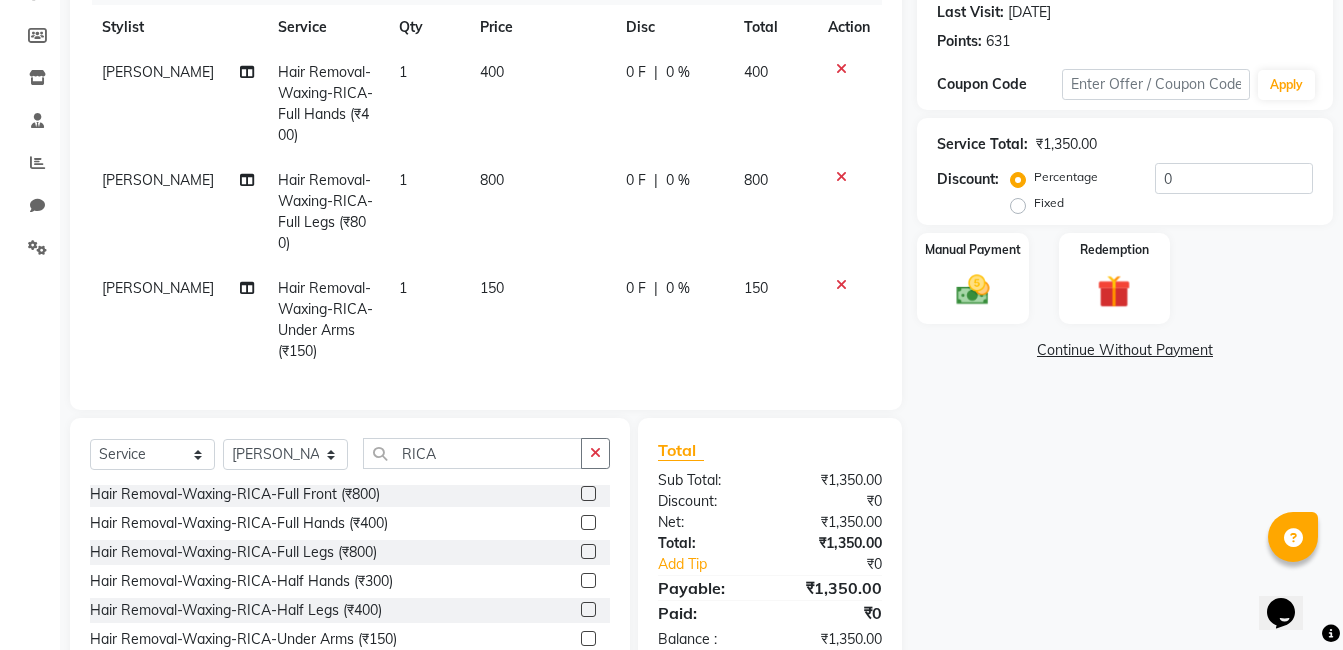 scroll, scrollTop: 0, scrollLeft: 0, axis: both 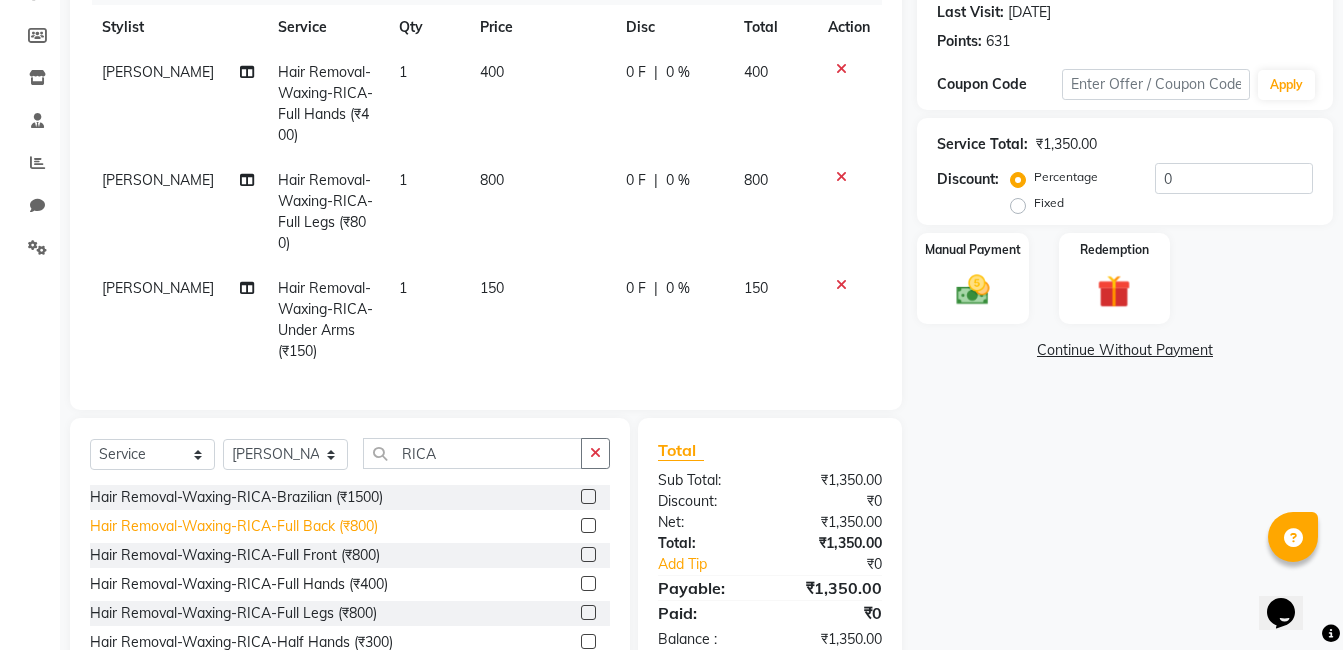 click on "Hair Removal-Waxing-RICA-Full Back (₹800)" 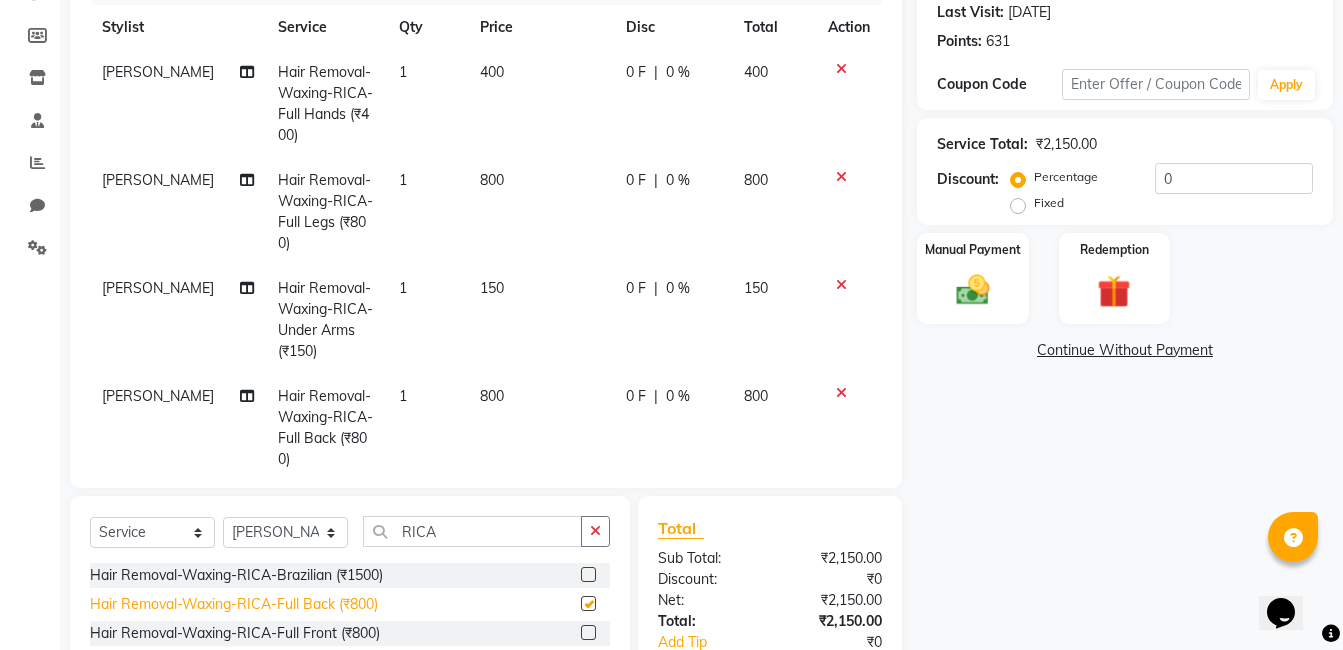checkbox on "false" 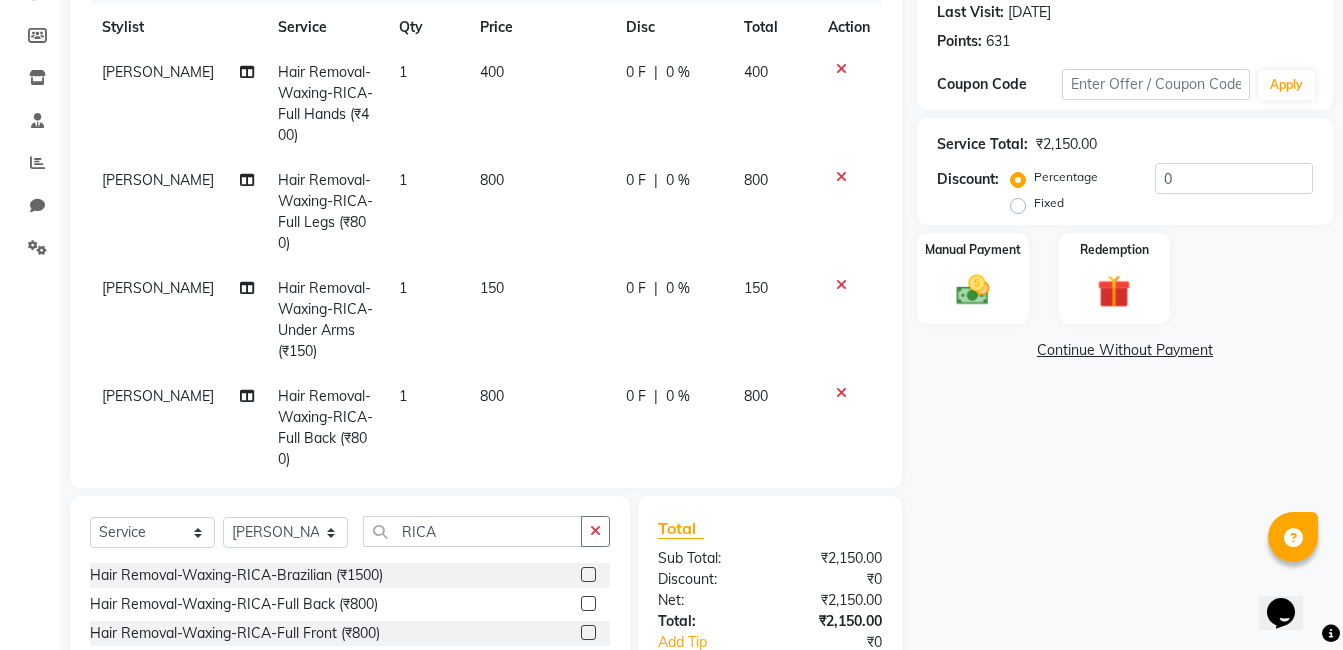 scroll, scrollTop: 45, scrollLeft: 0, axis: vertical 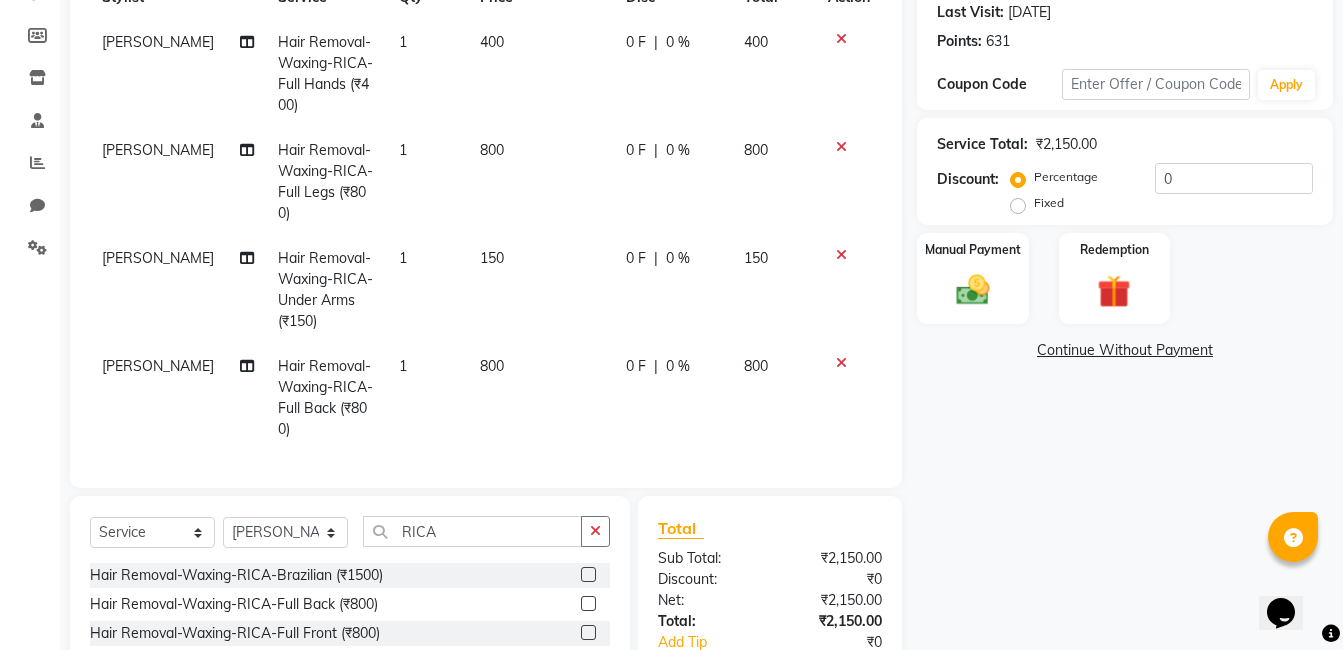 click on "150" 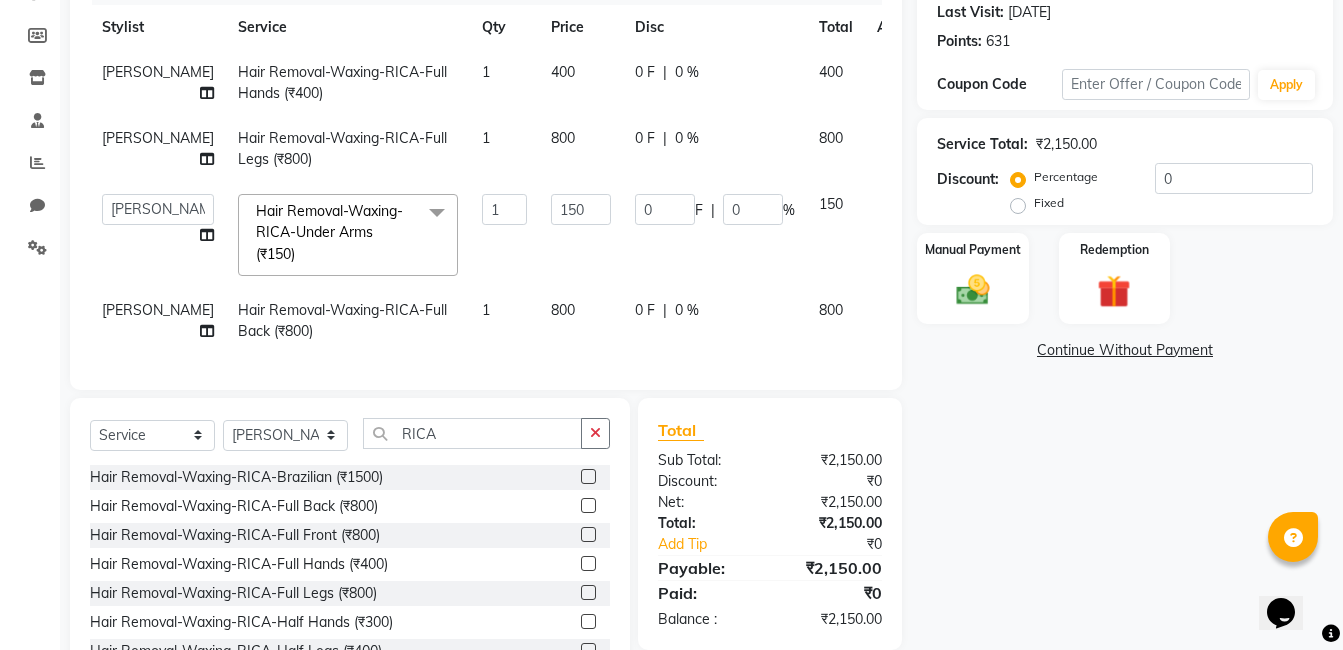 scroll, scrollTop: 0, scrollLeft: 0, axis: both 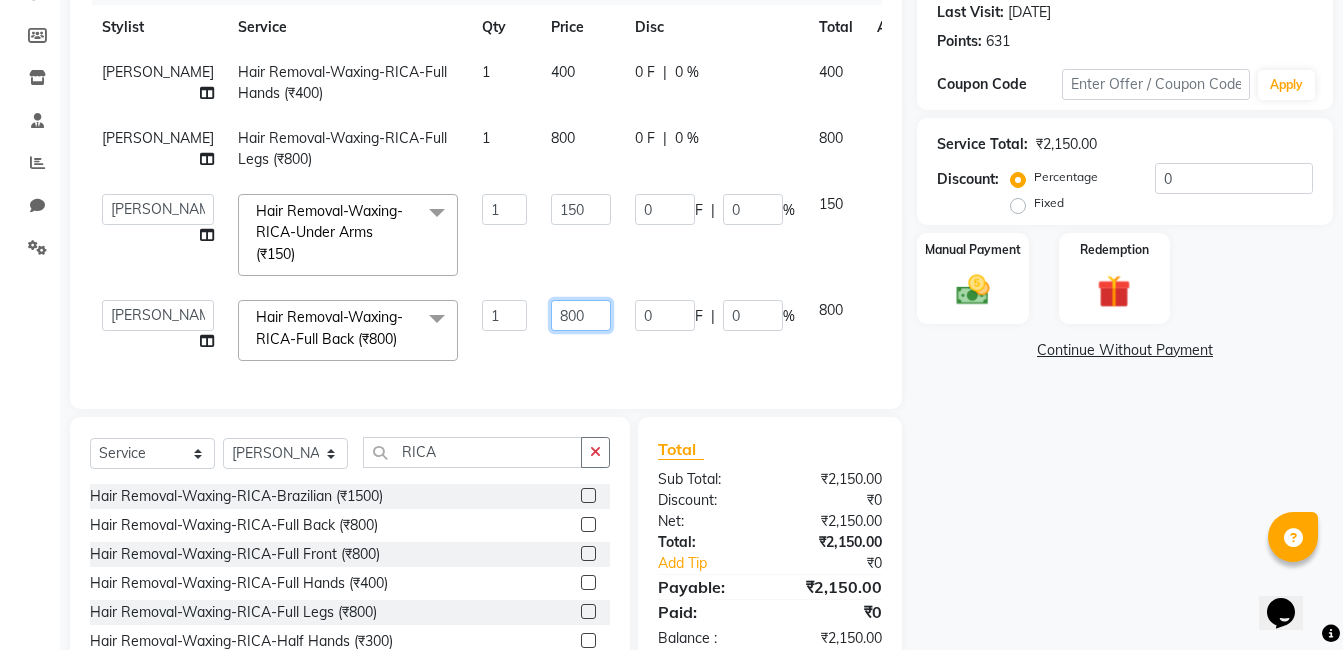 click on "800" 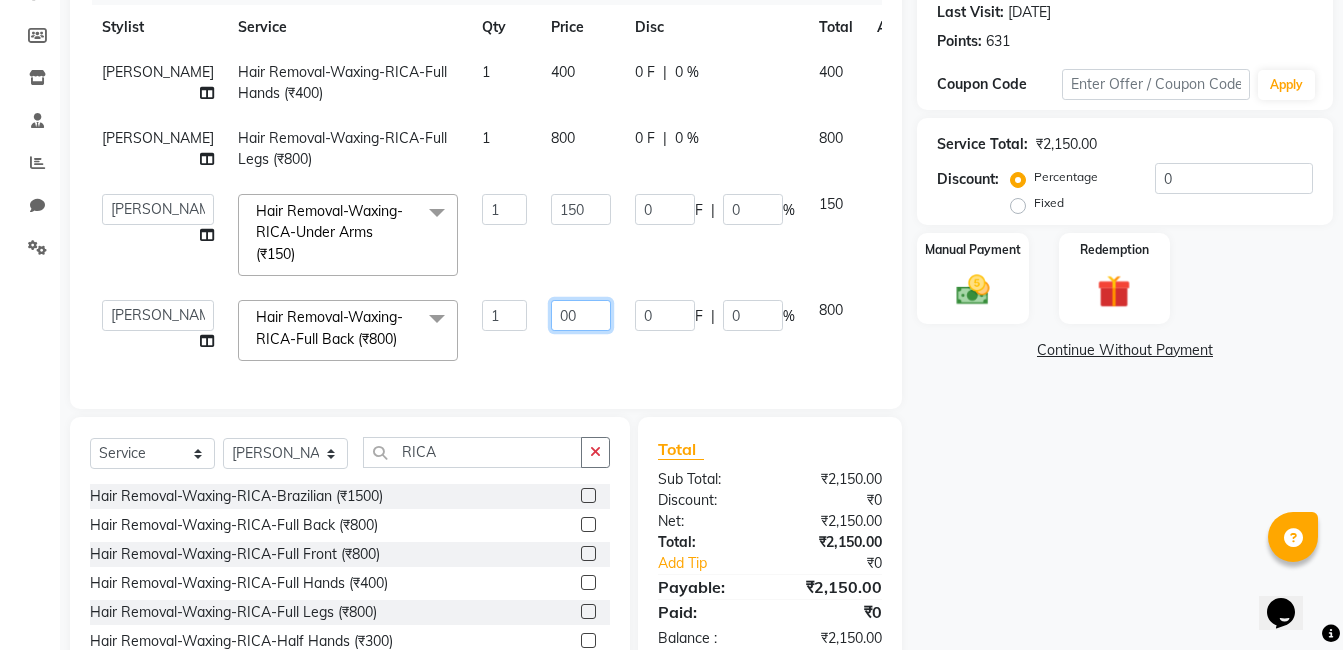 type on "300" 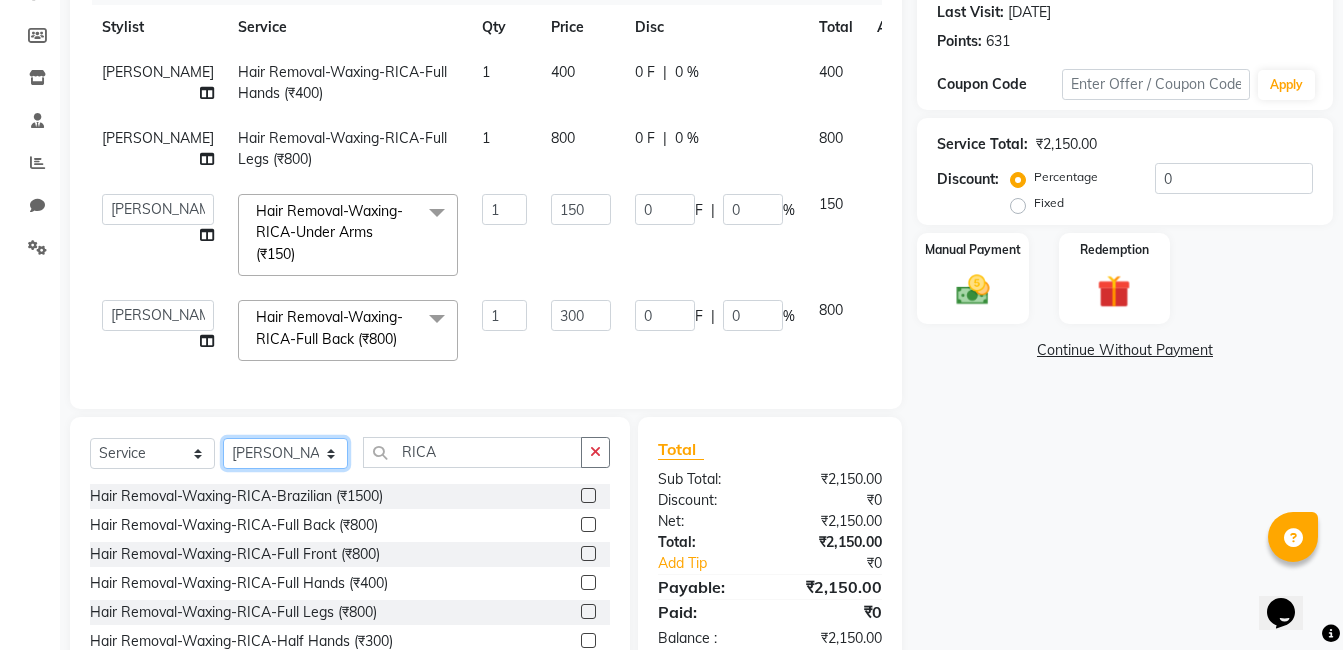 click on "Select Stylist [PERSON_NAME] [PERSON_NAME] [PERSON_NAME] [PERSON_NAME] [PERSON_NAME] [PERSON_NAME] [PERSON_NAME] Intern [PERSON_NAME]" 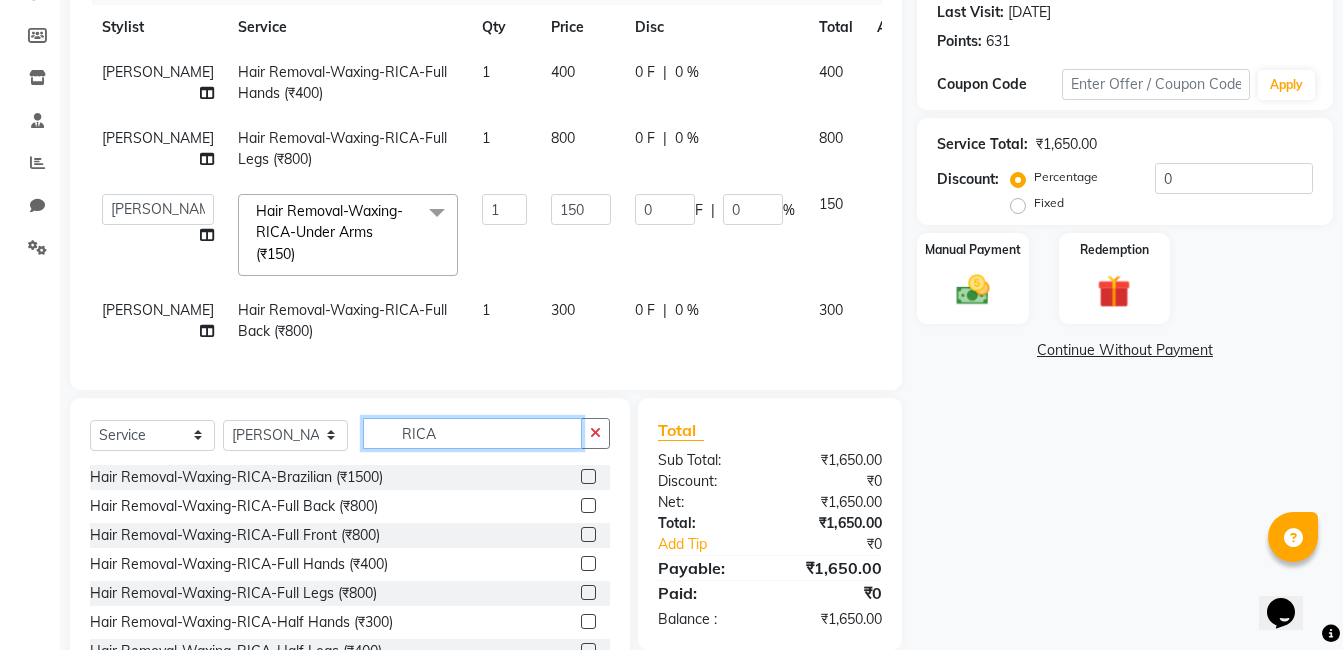 click on "RICA" 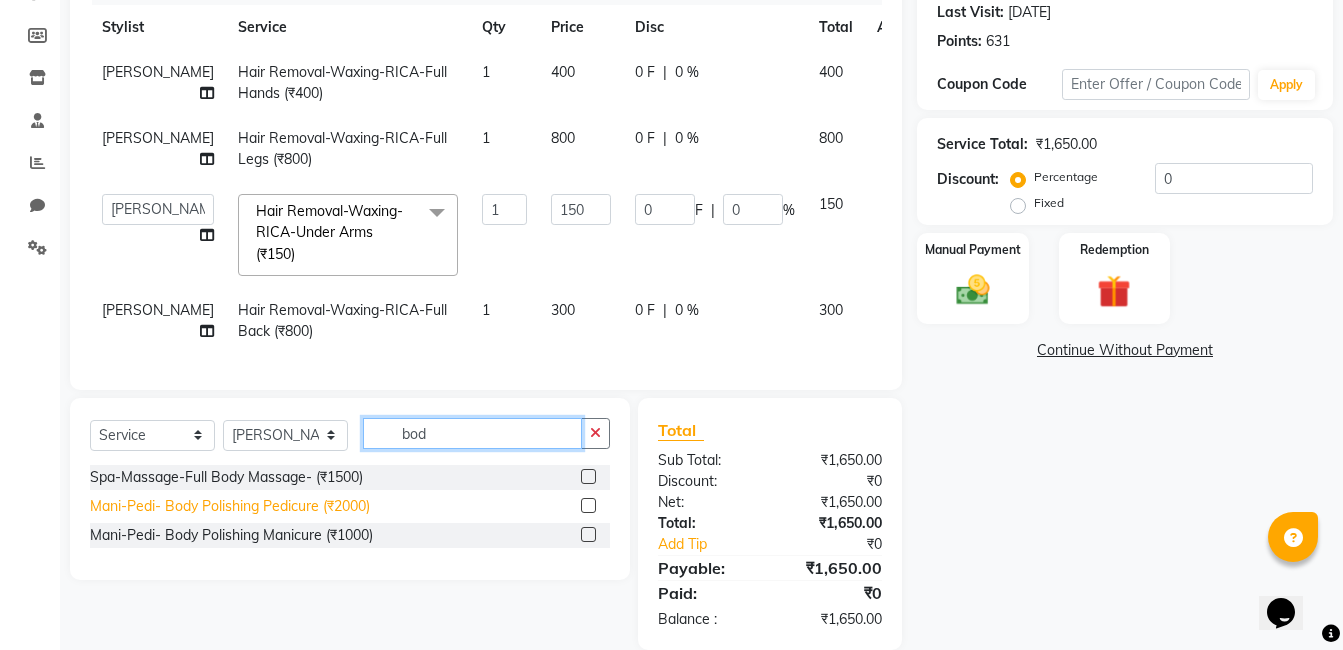 type on "bod" 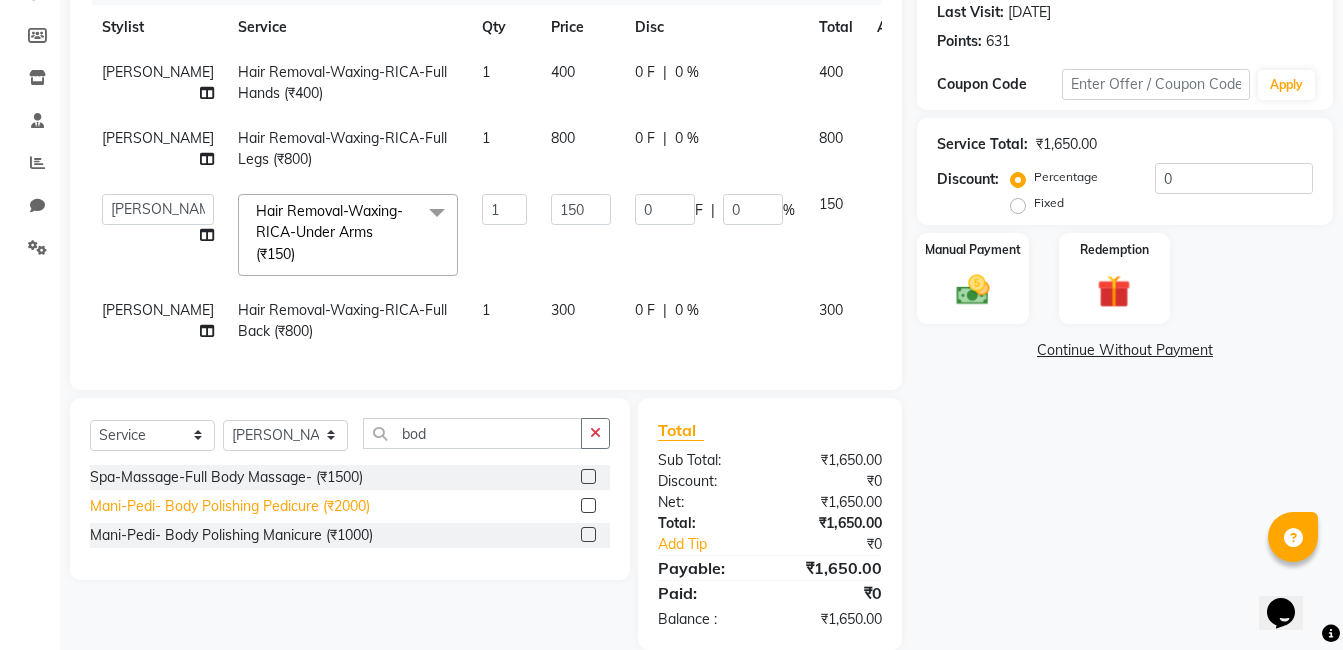 click on "Mani-Pedi- Body Polishing Pedicure (₹2000)" 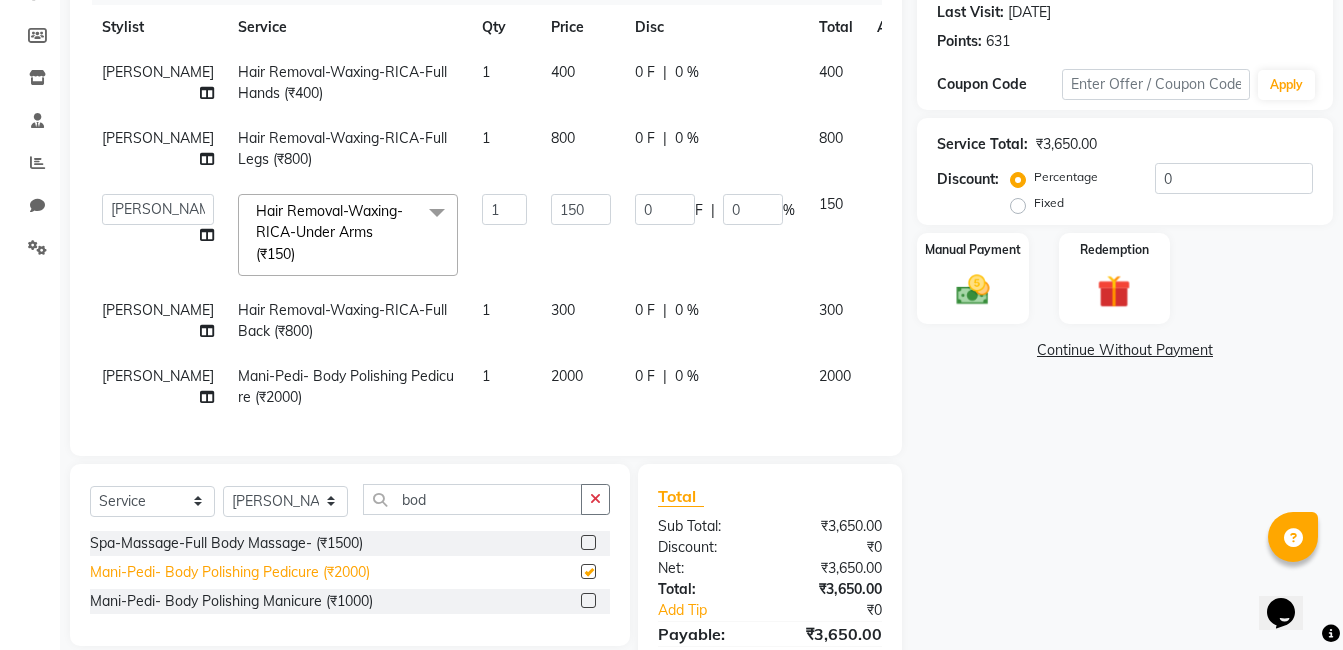 checkbox on "false" 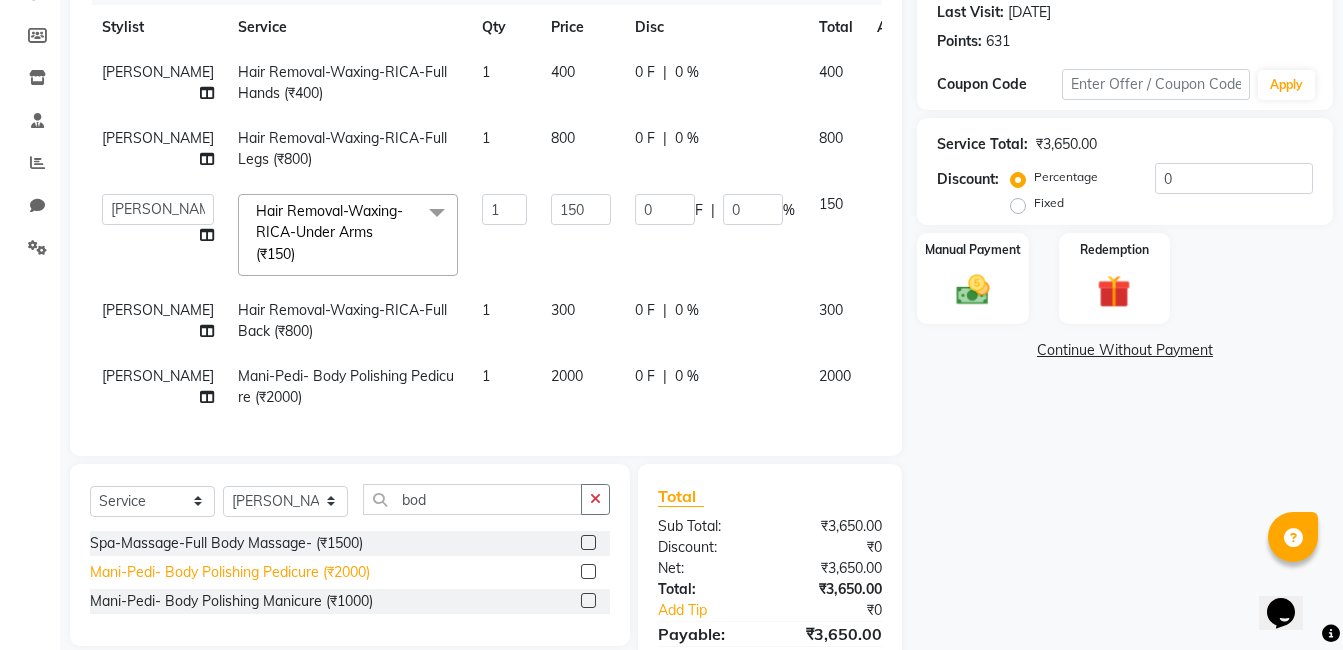 scroll, scrollTop: 408, scrollLeft: 0, axis: vertical 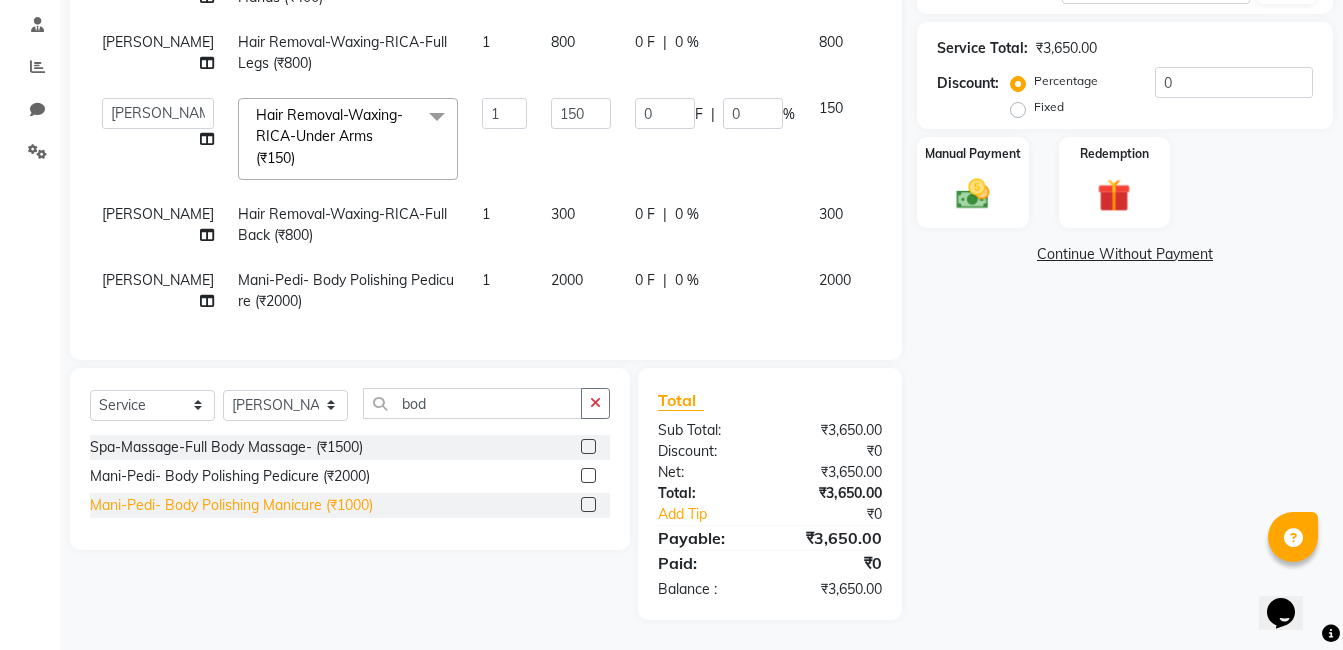 click on "Mani-Pedi- Body Polishing Manicure (₹1000)" 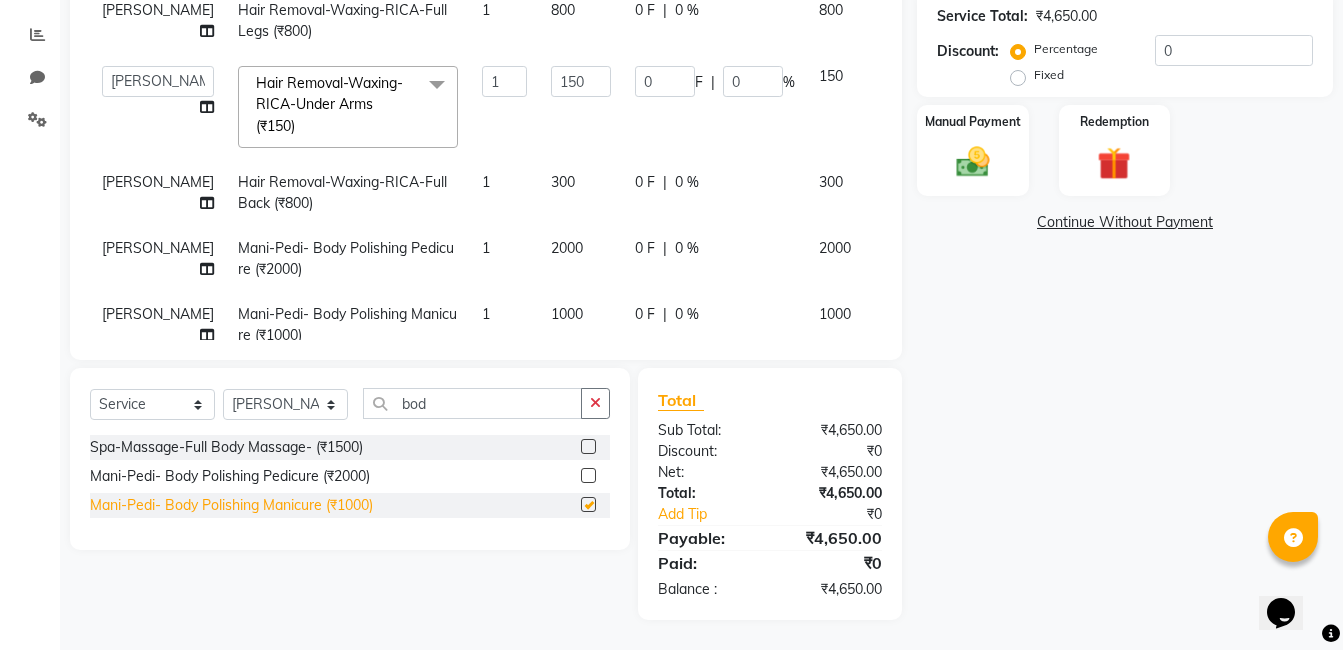 checkbox on "false" 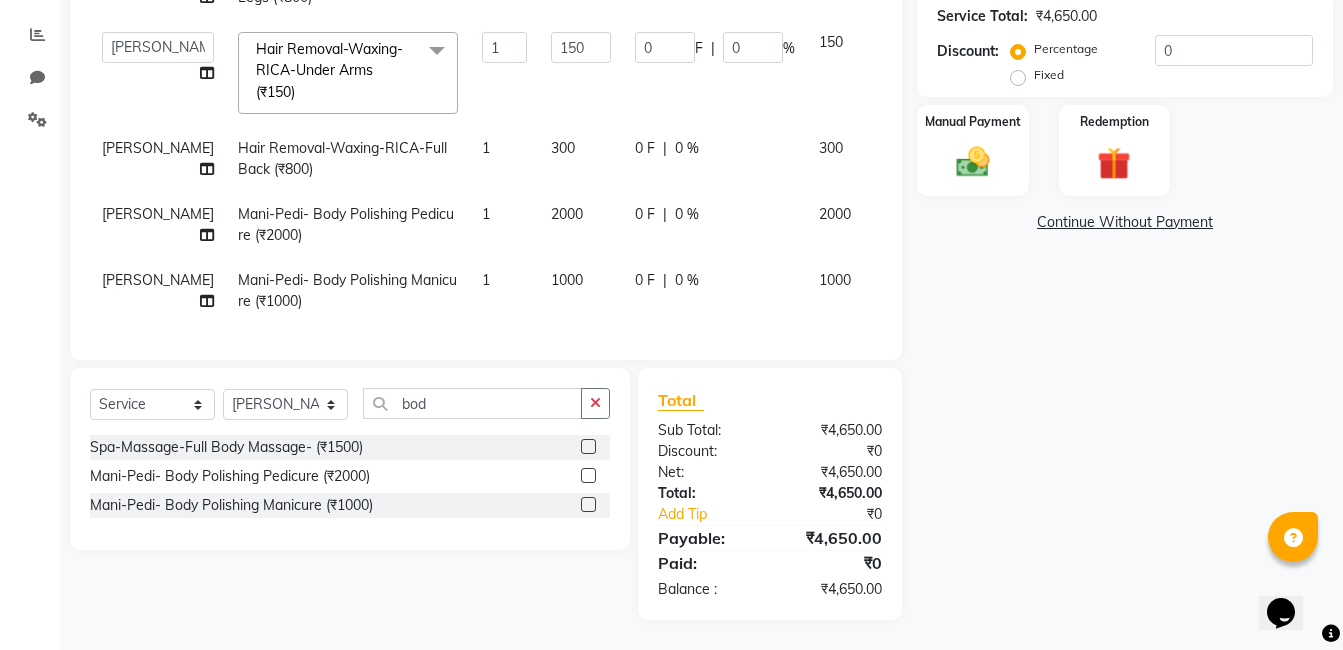 scroll, scrollTop: 154, scrollLeft: 0, axis: vertical 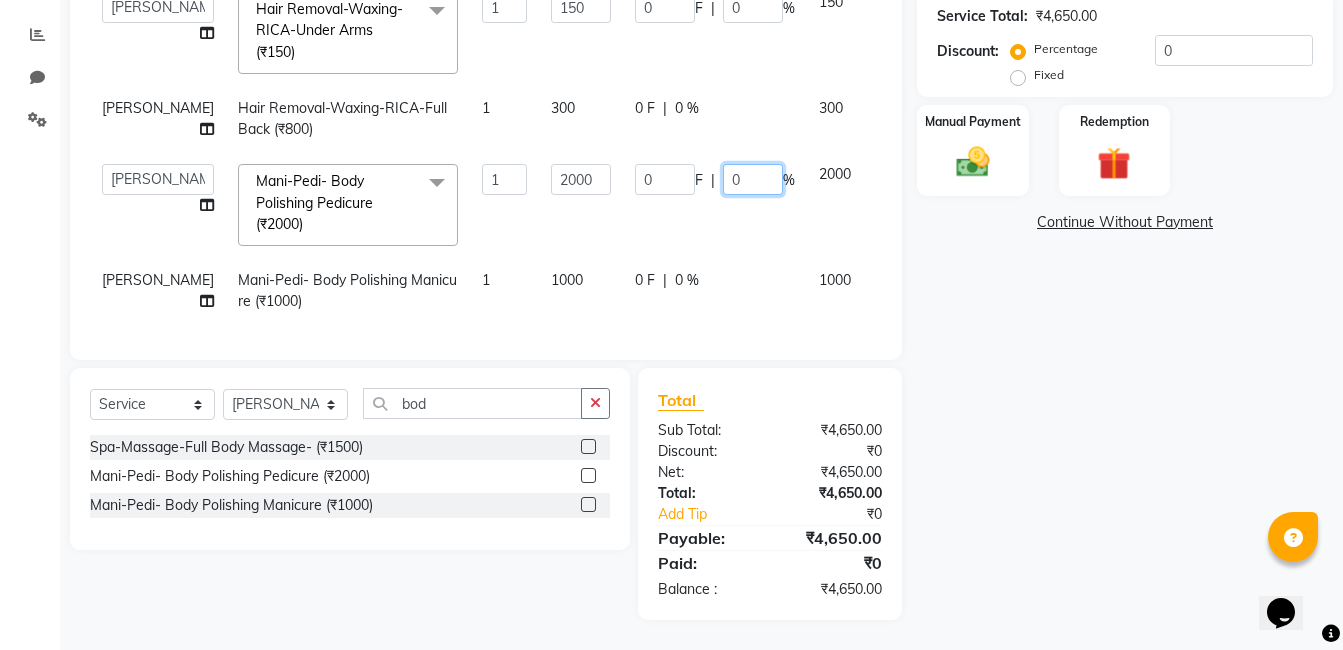 click on "0" 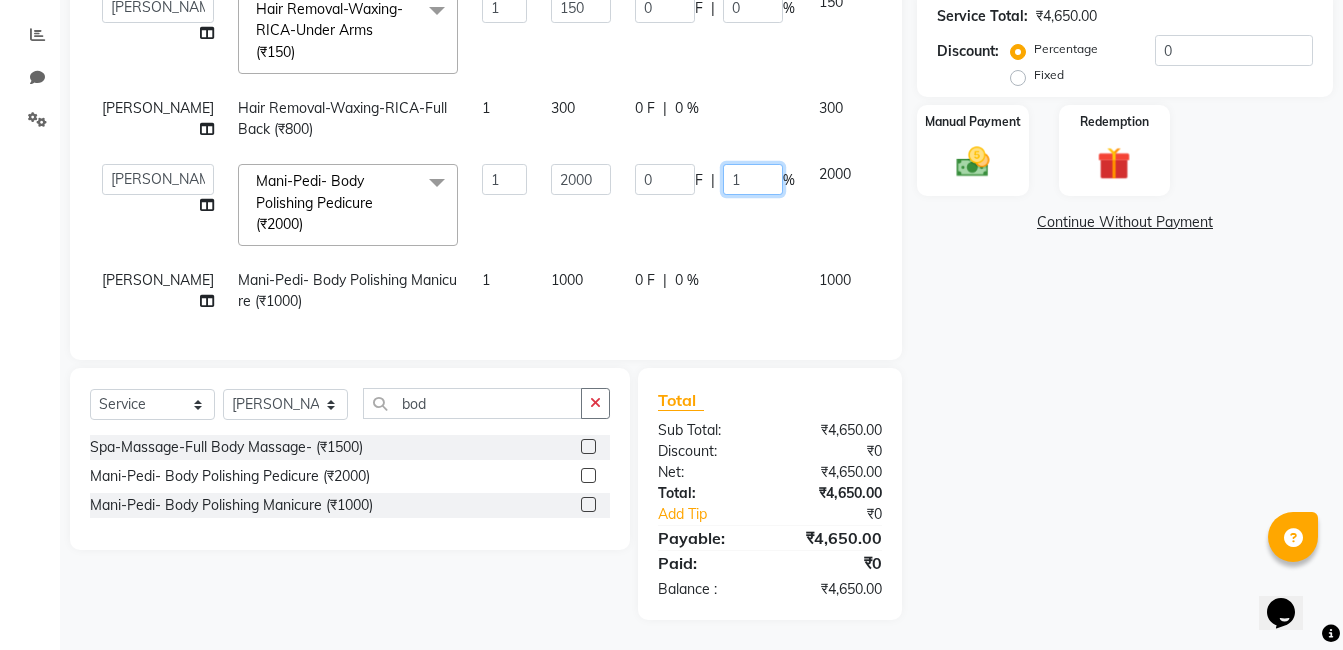 type on "10" 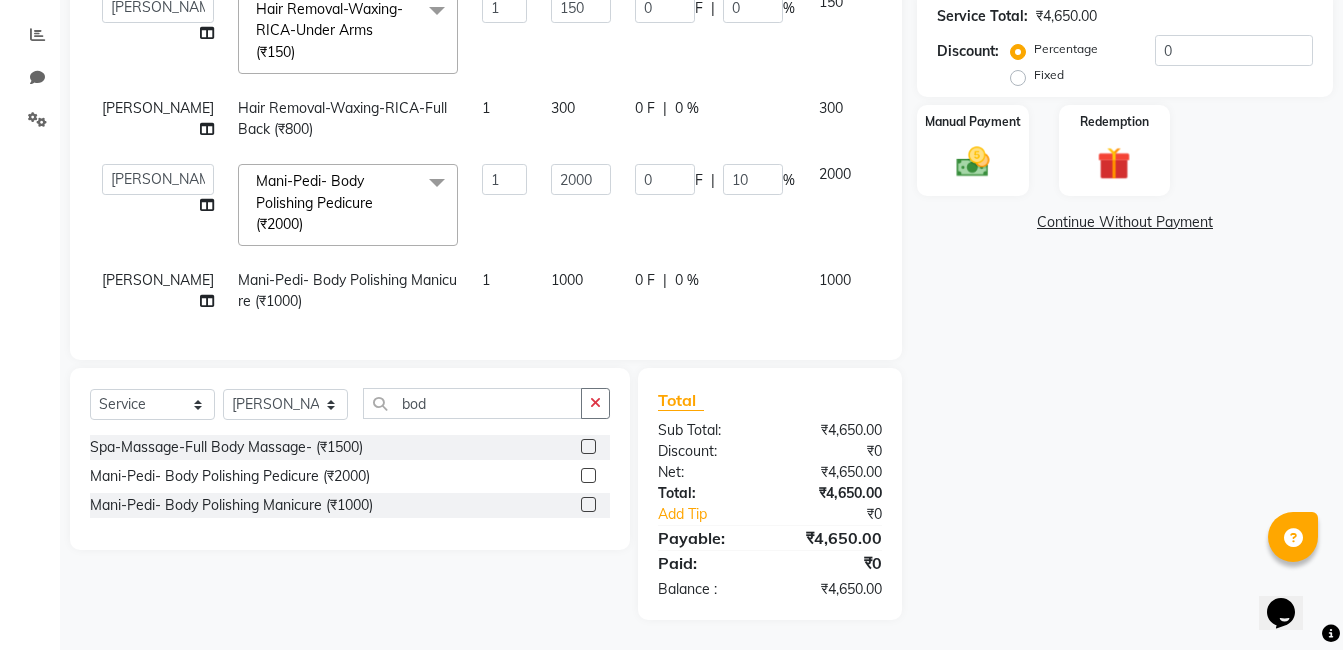 click on "0 F | 0 %" 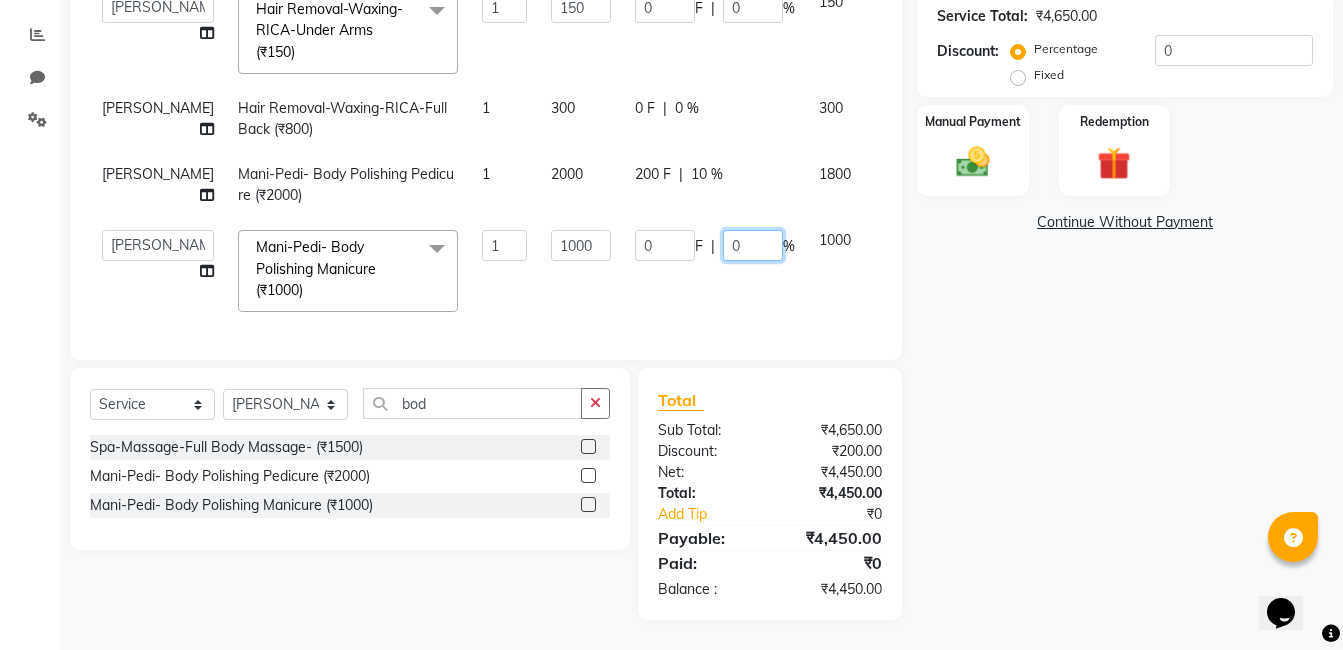 click on "0" 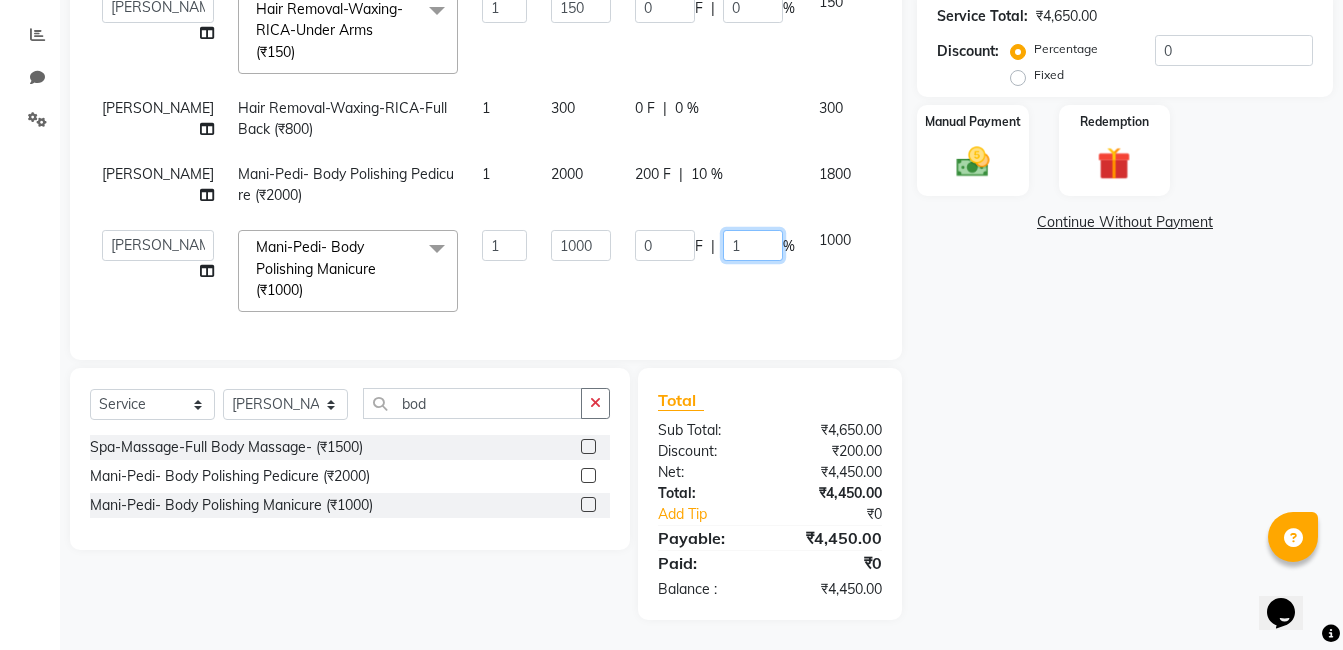 type on "10" 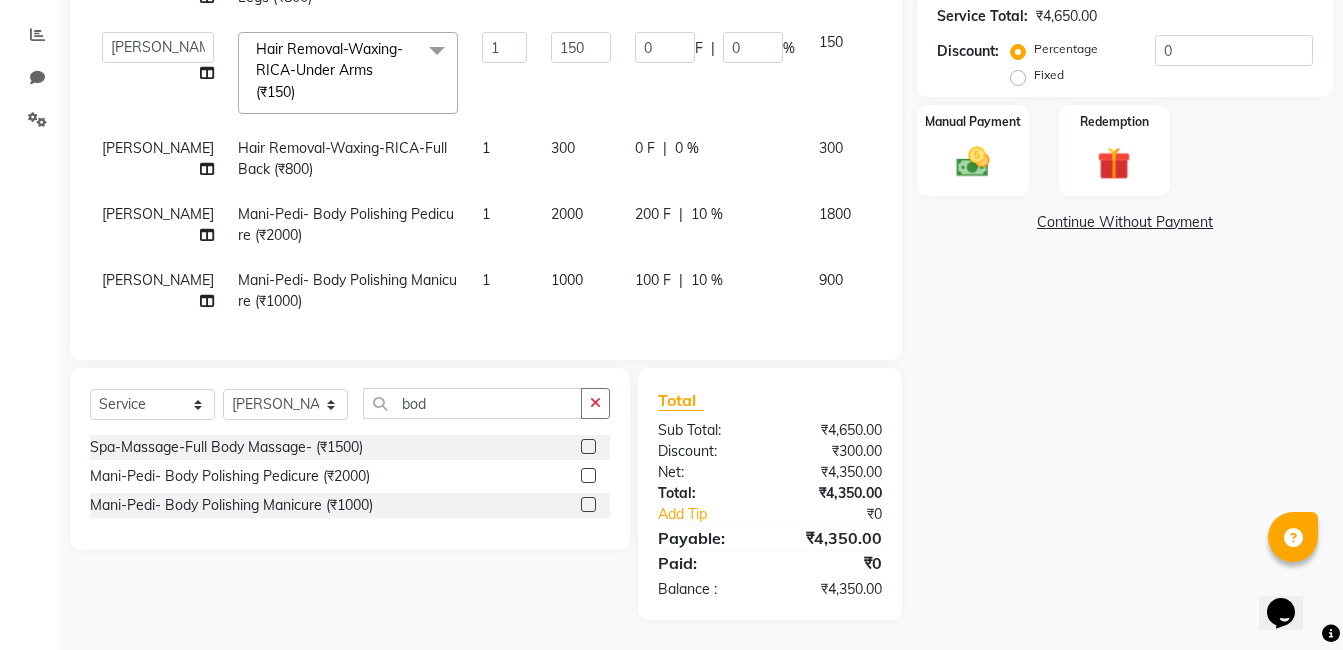 click on "1000" 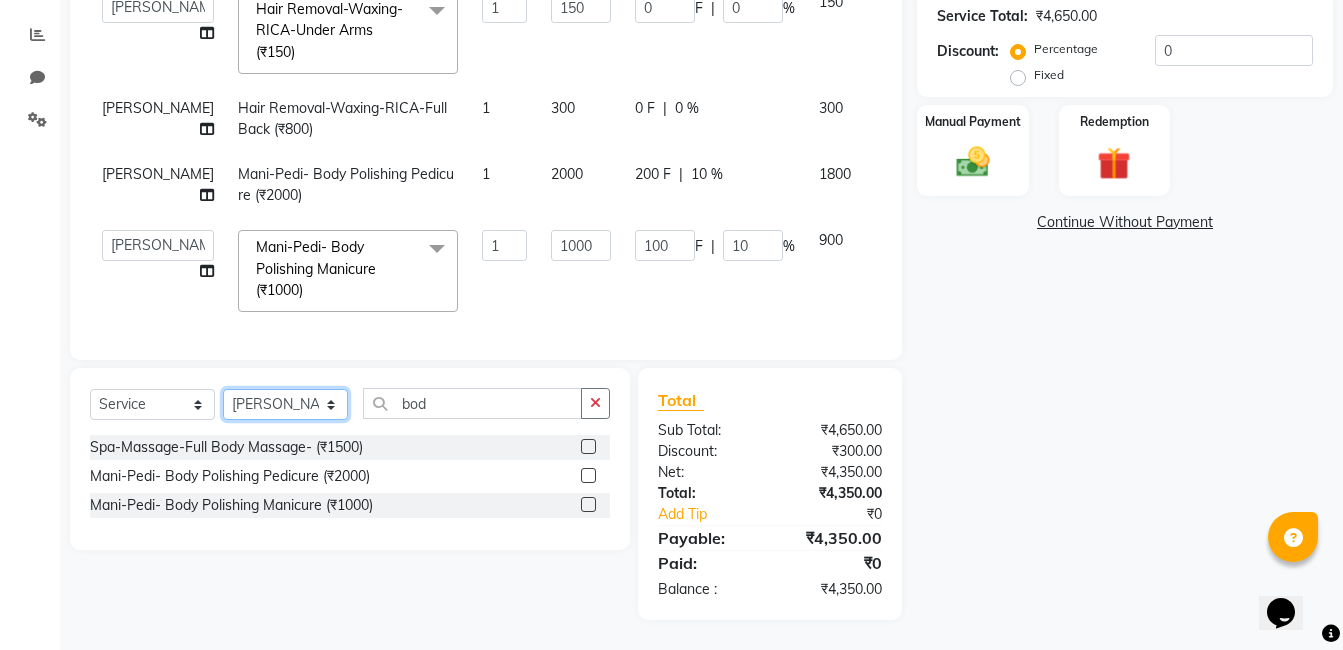 click on "Select Stylist [PERSON_NAME] [PERSON_NAME] [PERSON_NAME] [PERSON_NAME] [PERSON_NAME] [PERSON_NAME] [PERSON_NAME] Intern [PERSON_NAME]" 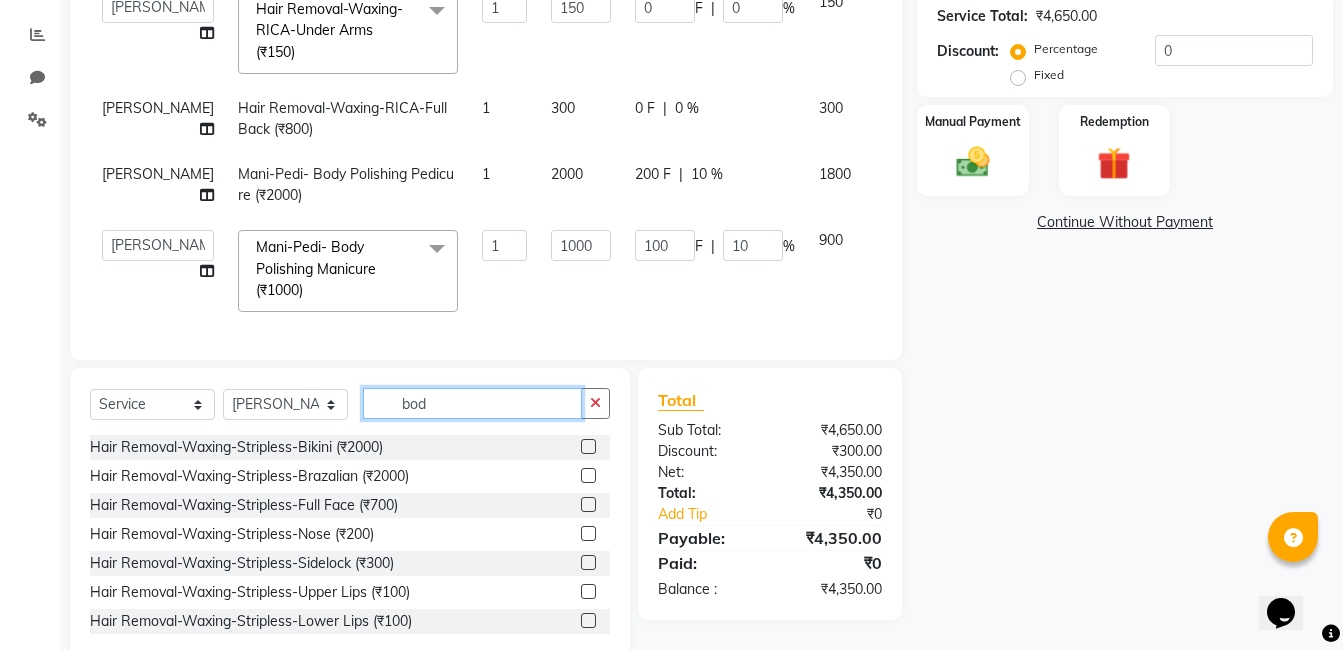 click on "bod" 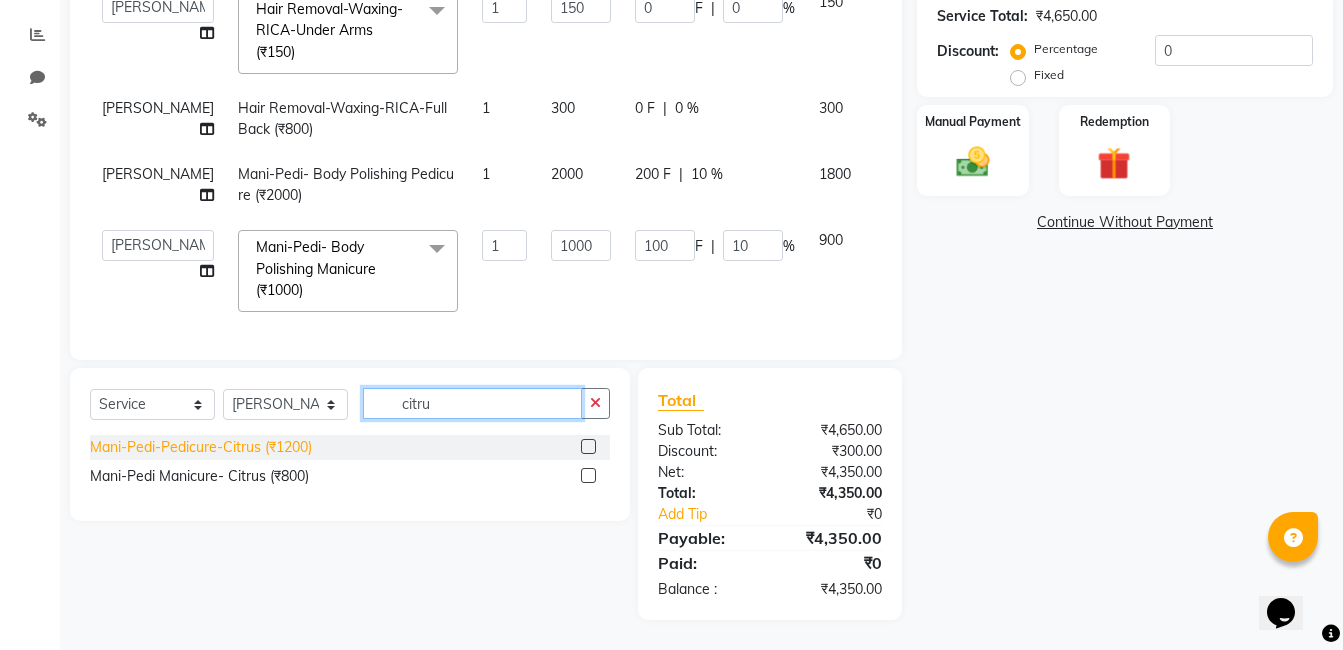 type on "citru" 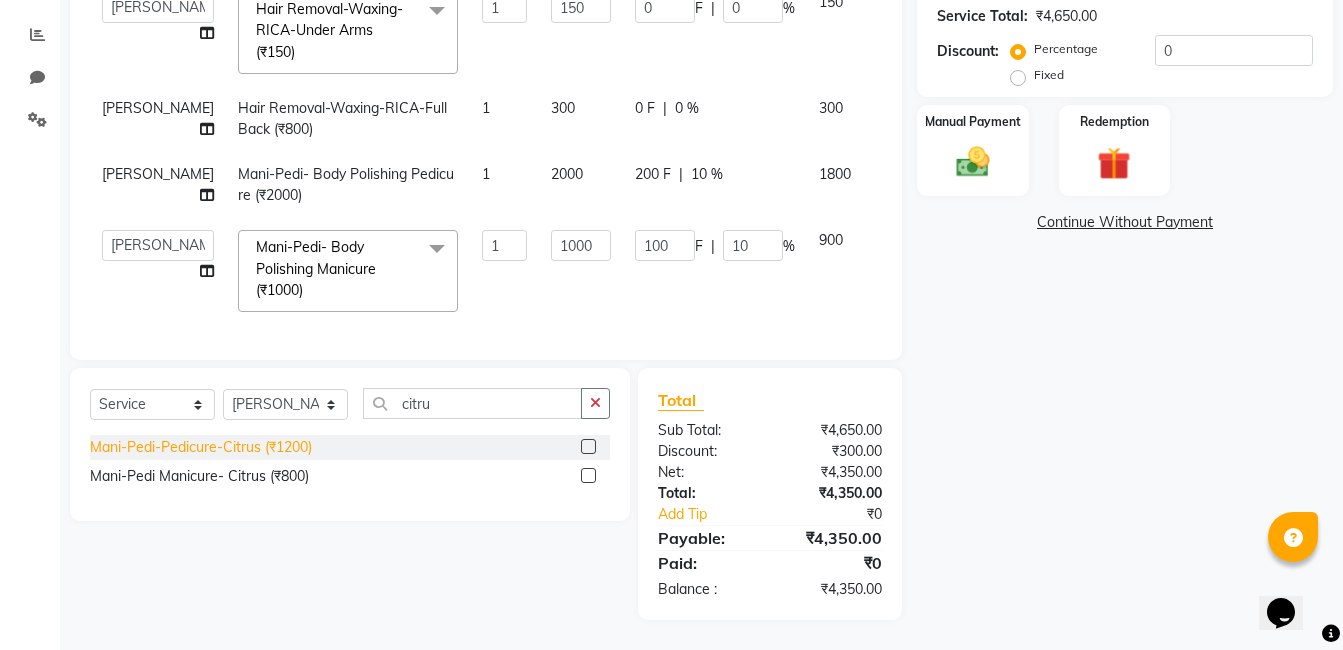 click on "Mani-Pedi-Pedicure-Citrus (₹1200)" 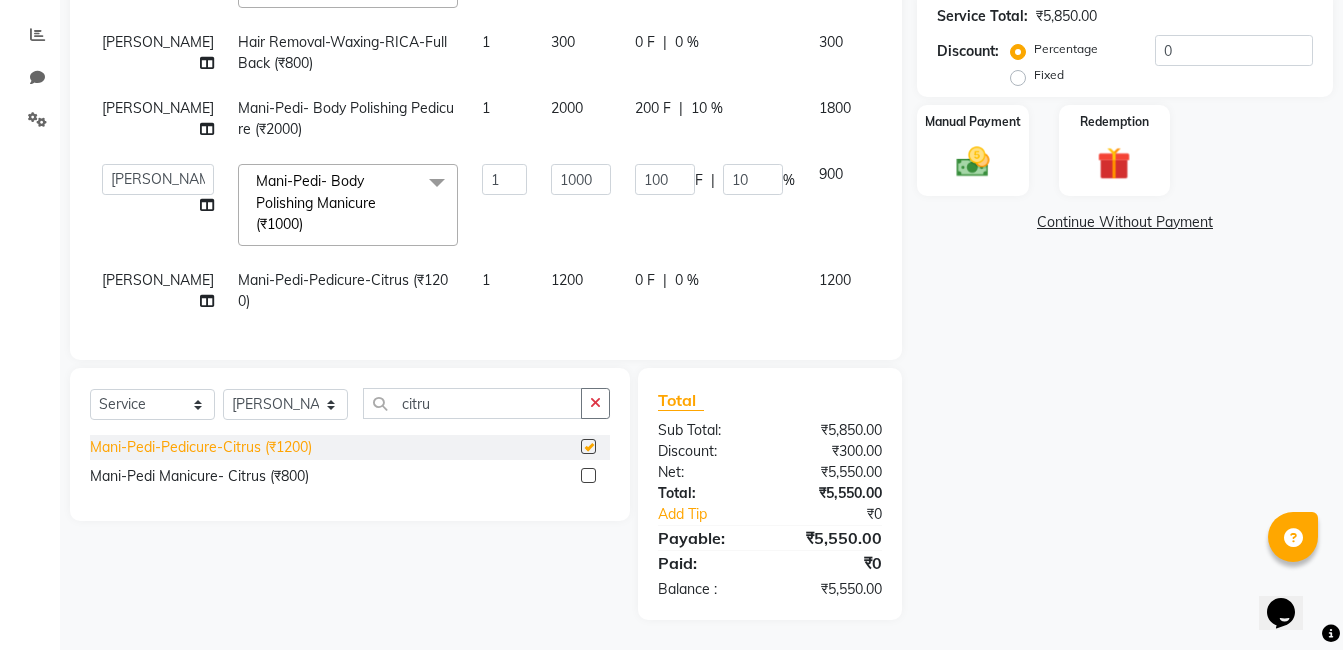 checkbox on "false" 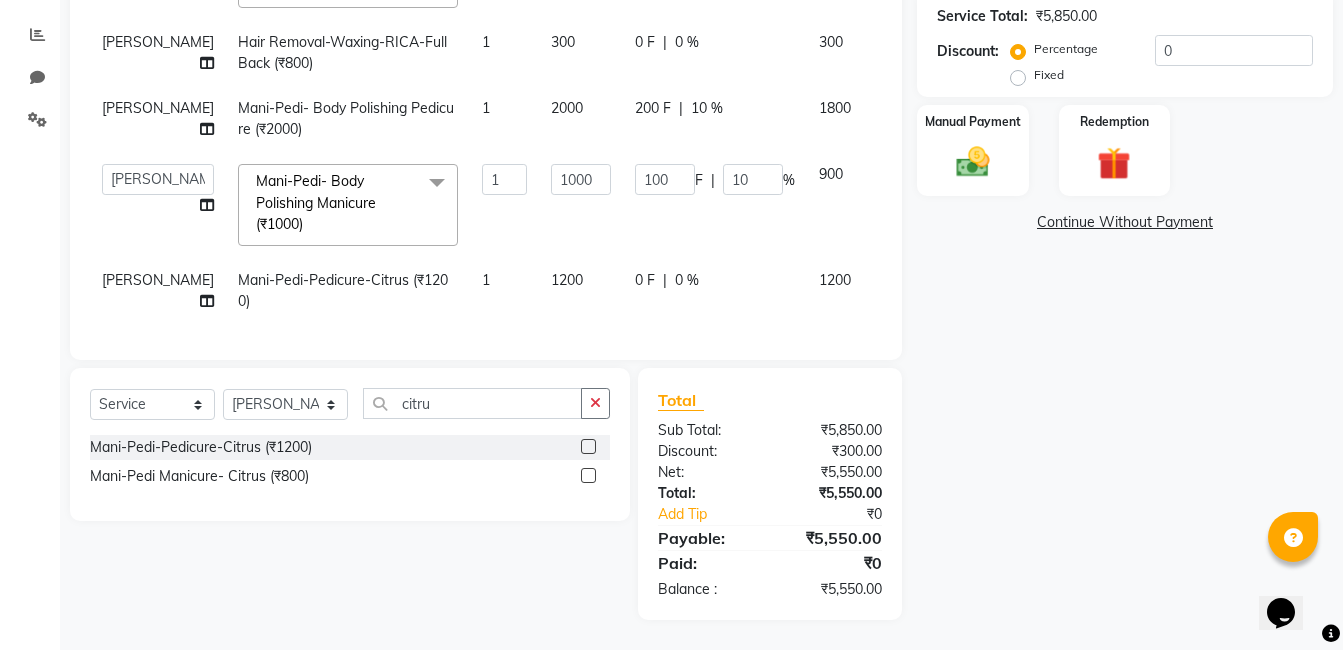 scroll, scrollTop: 260, scrollLeft: 0, axis: vertical 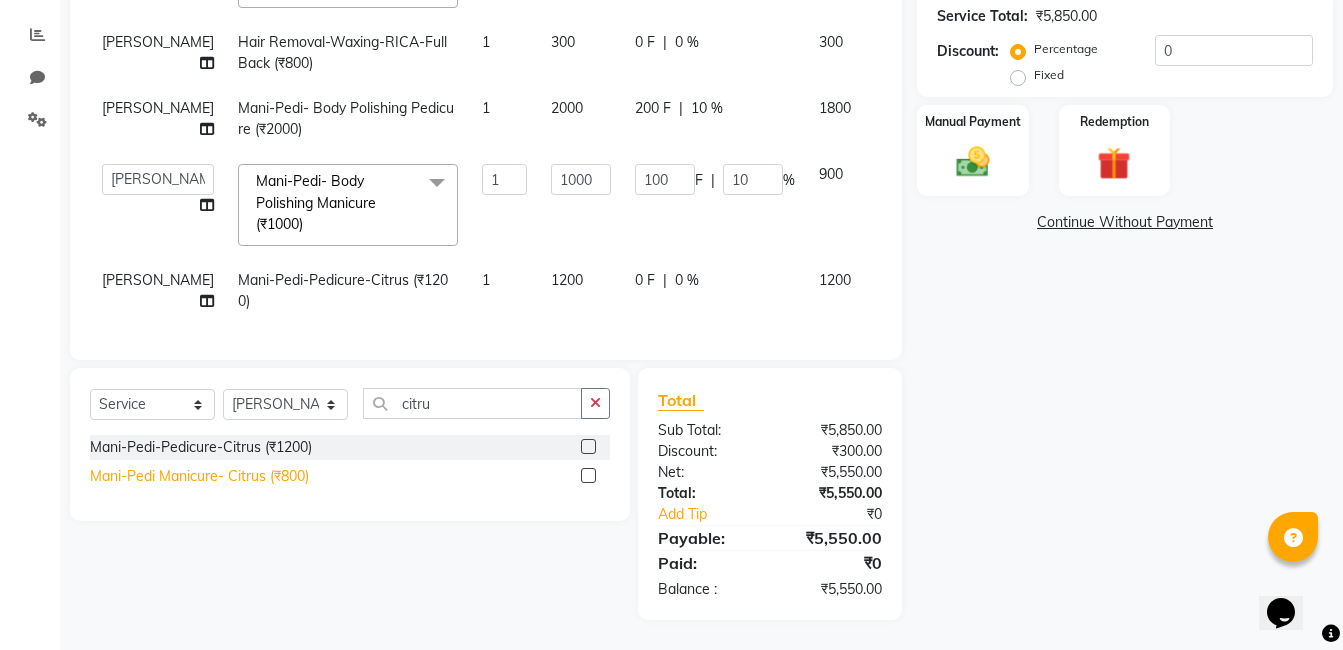 click on "Mani-Pedi Manicure- Citrus (₹800)" 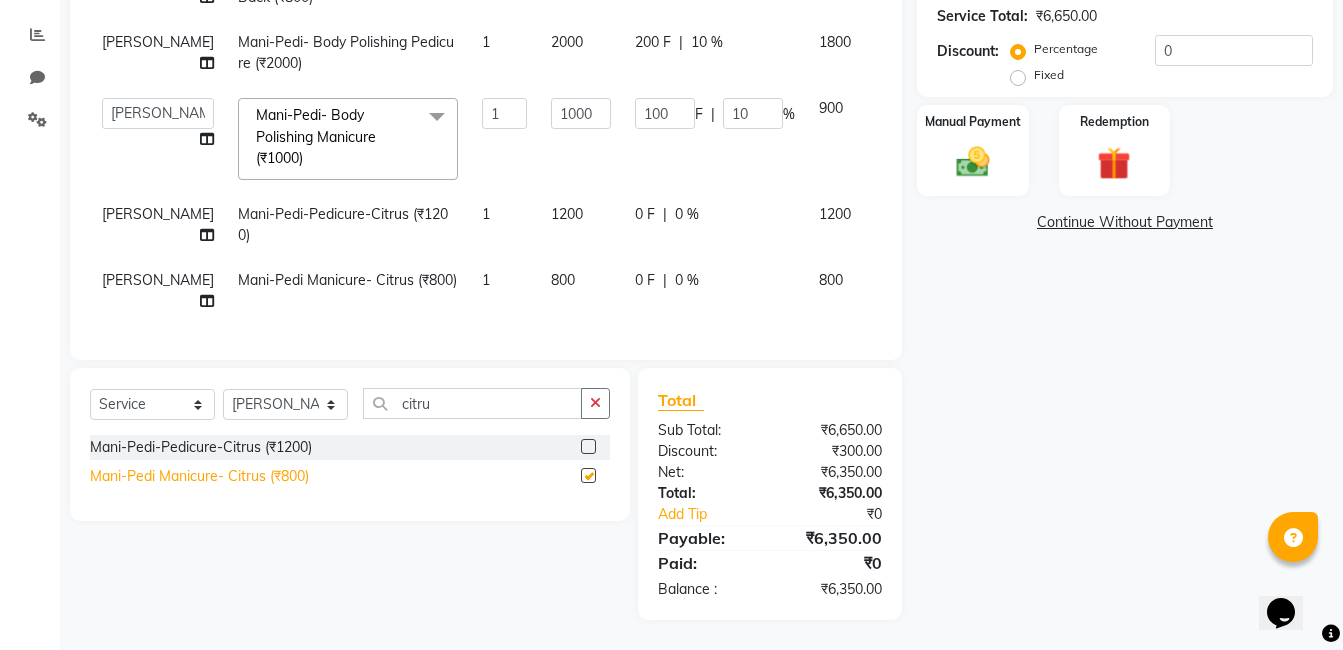checkbox on "false" 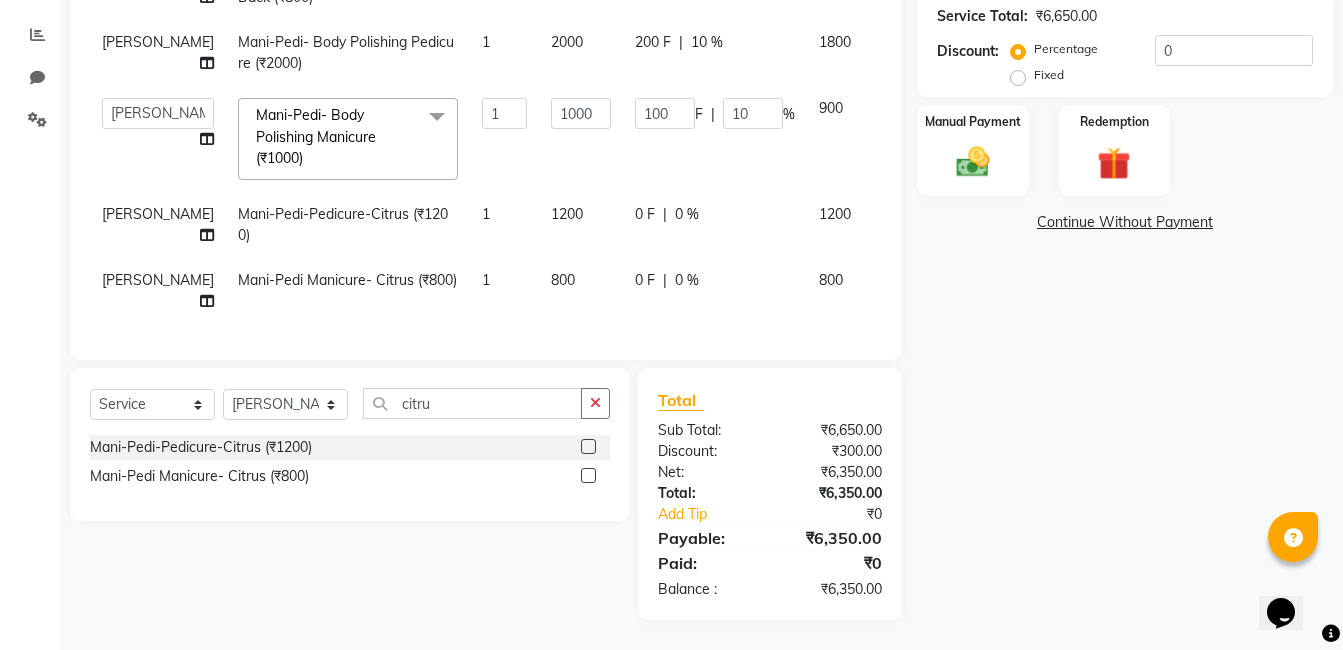 scroll, scrollTop: 347, scrollLeft: 0, axis: vertical 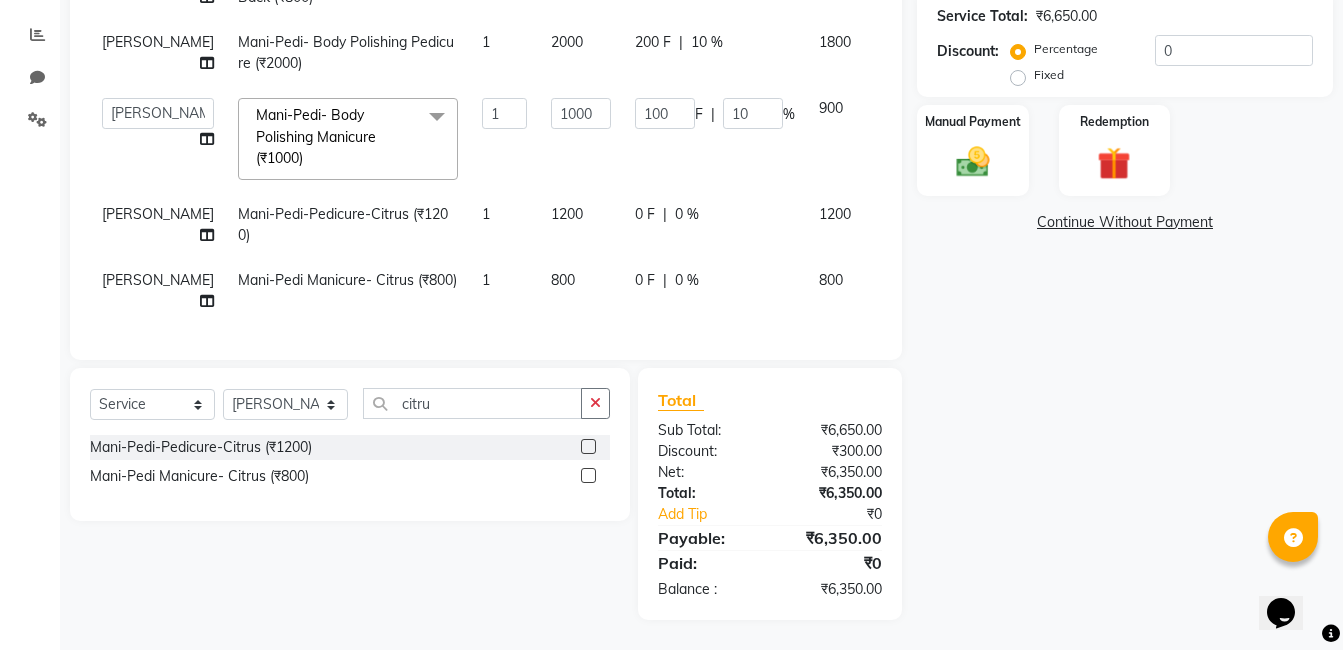 click on "[PERSON_NAME]" 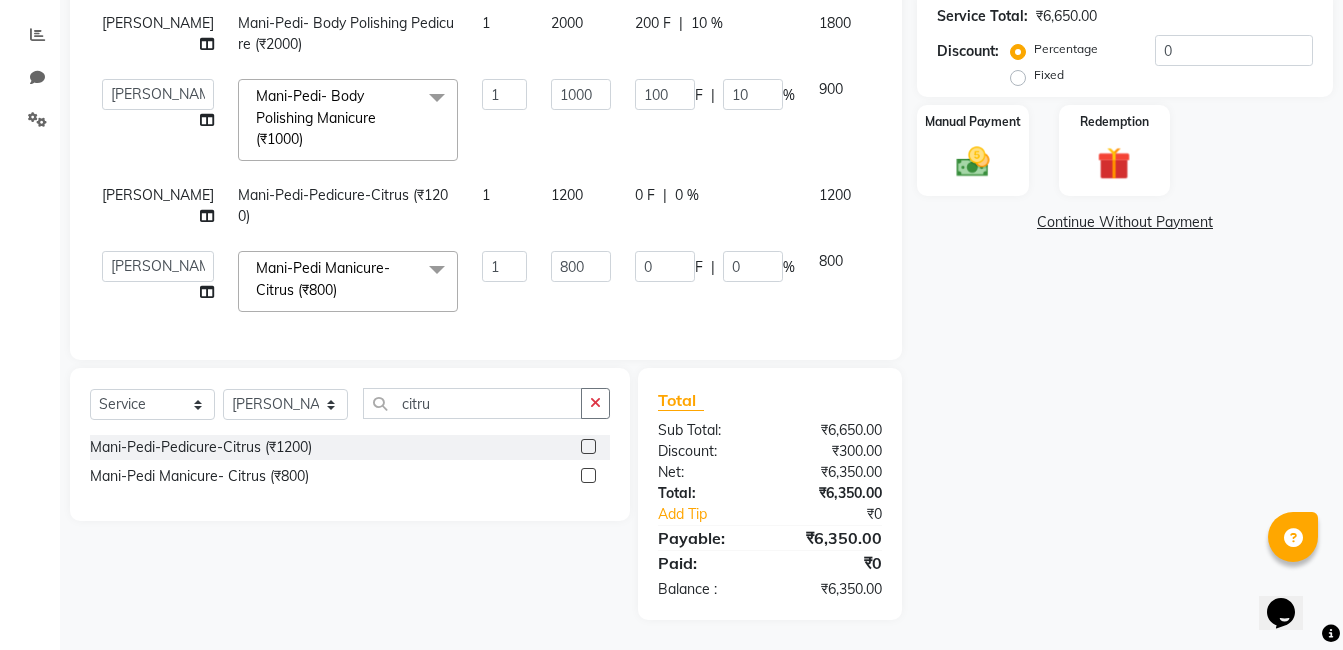 scroll, scrollTop: 345, scrollLeft: 0, axis: vertical 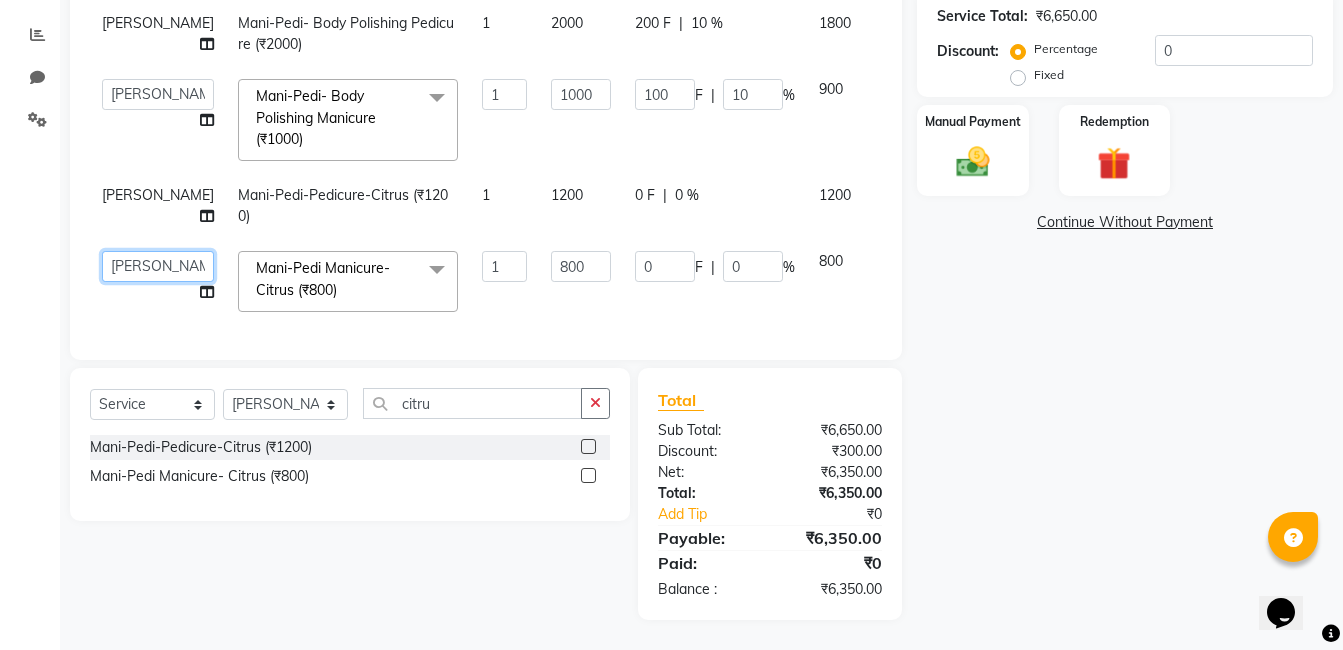 click on "[PERSON_NAME]   [PERSON_NAME]   [PERSON_NAME]   [PERSON_NAME]   [PERSON_NAME]   [PERSON_NAME]   [PERSON_NAME] Intern   [PERSON_NAME]" 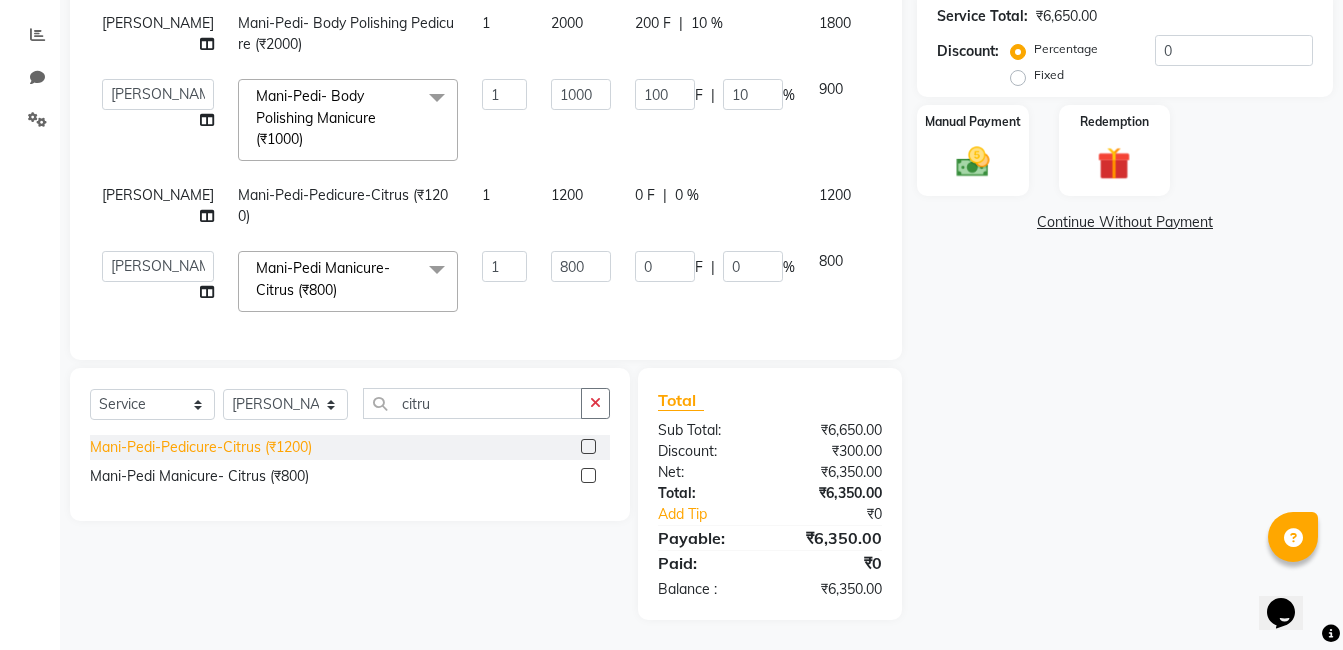 select on "78302" 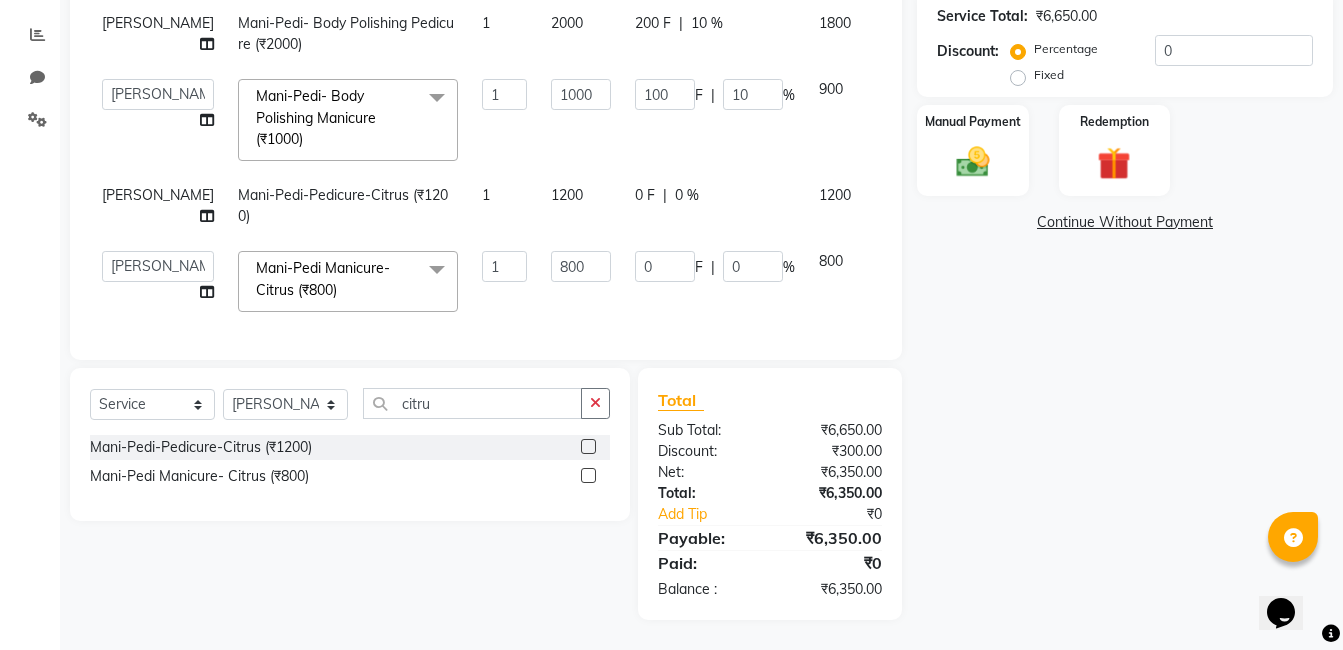 click on "Name: [PERSON_NAME] Membership:  No Active Membership  Total Visits:  2 Card on file:  0 Last Visit:   [DATE] Points:   631  Coupon Code Apply Service Total:  ₹6,650.00  Discount:  Percentage   Fixed  0 Manual Payment Redemption  Continue Without Payment" 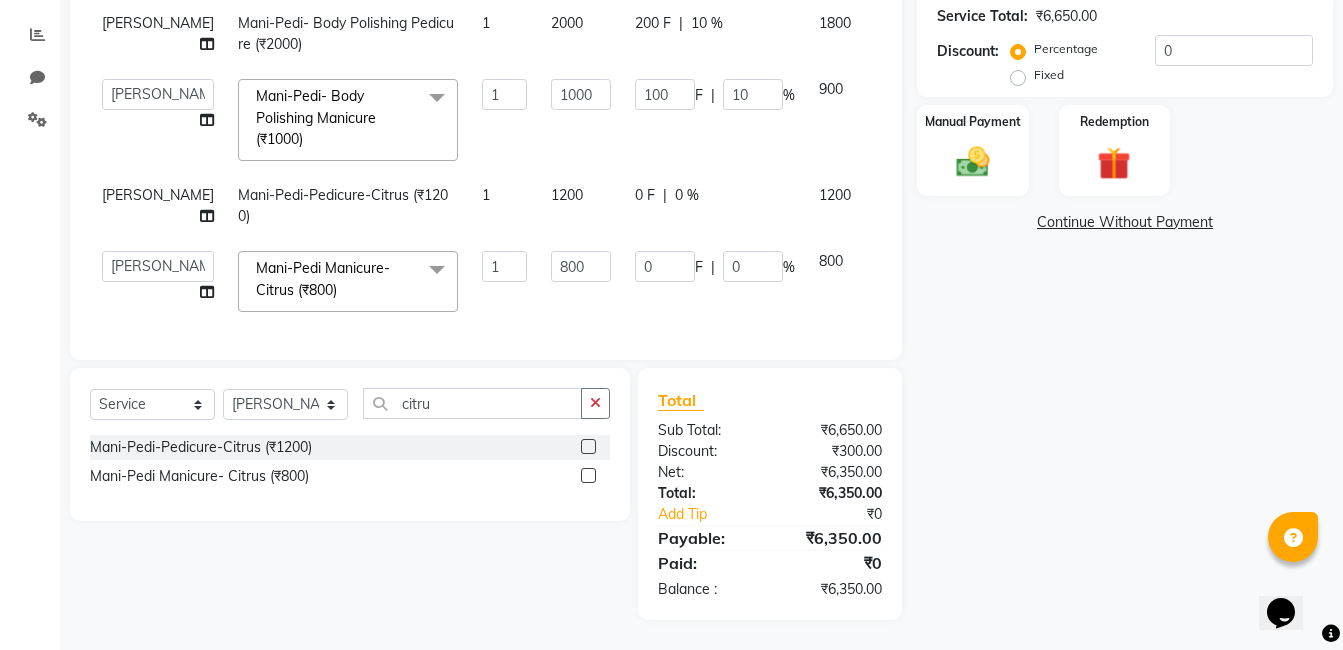 scroll, scrollTop: 0, scrollLeft: 0, axis: both 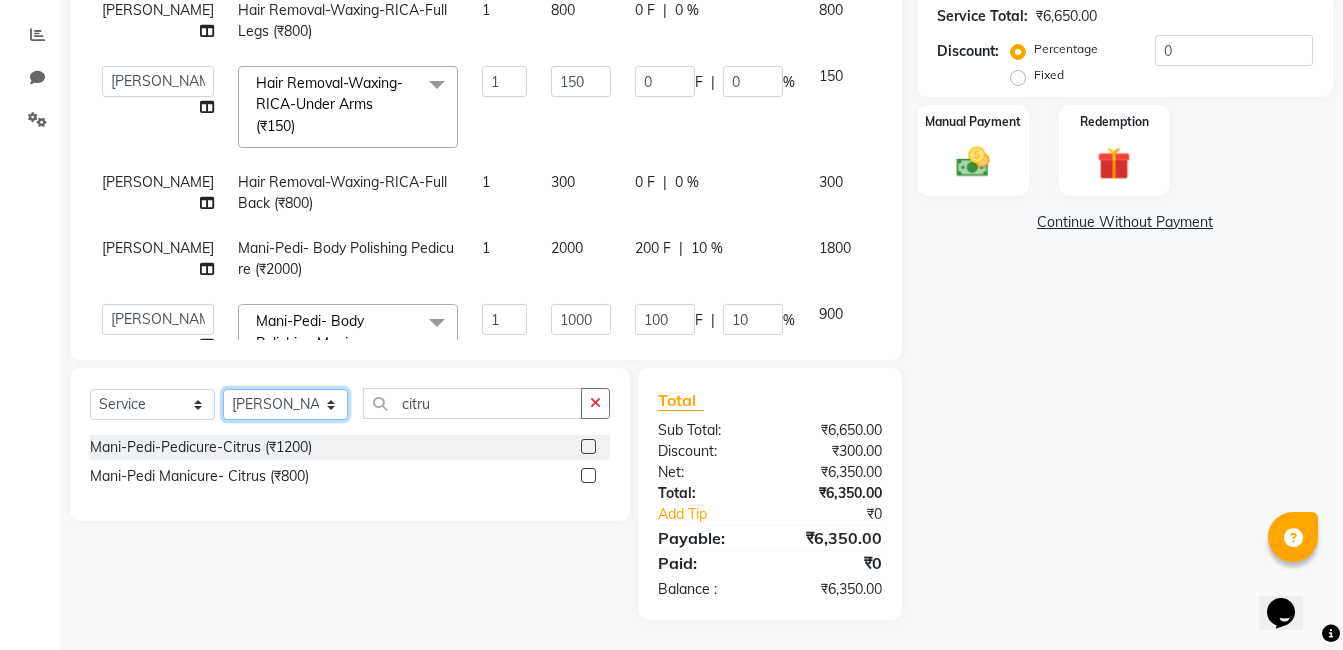 click on "Select Stylist [PERSON_NAME] [PERSON_NAME] [PERSON_NAME] [PERSON_NAME] [PERSON_NAME] [PERSON_NAME] [PERSON_NAME] Intern [PERSON_NAME]" 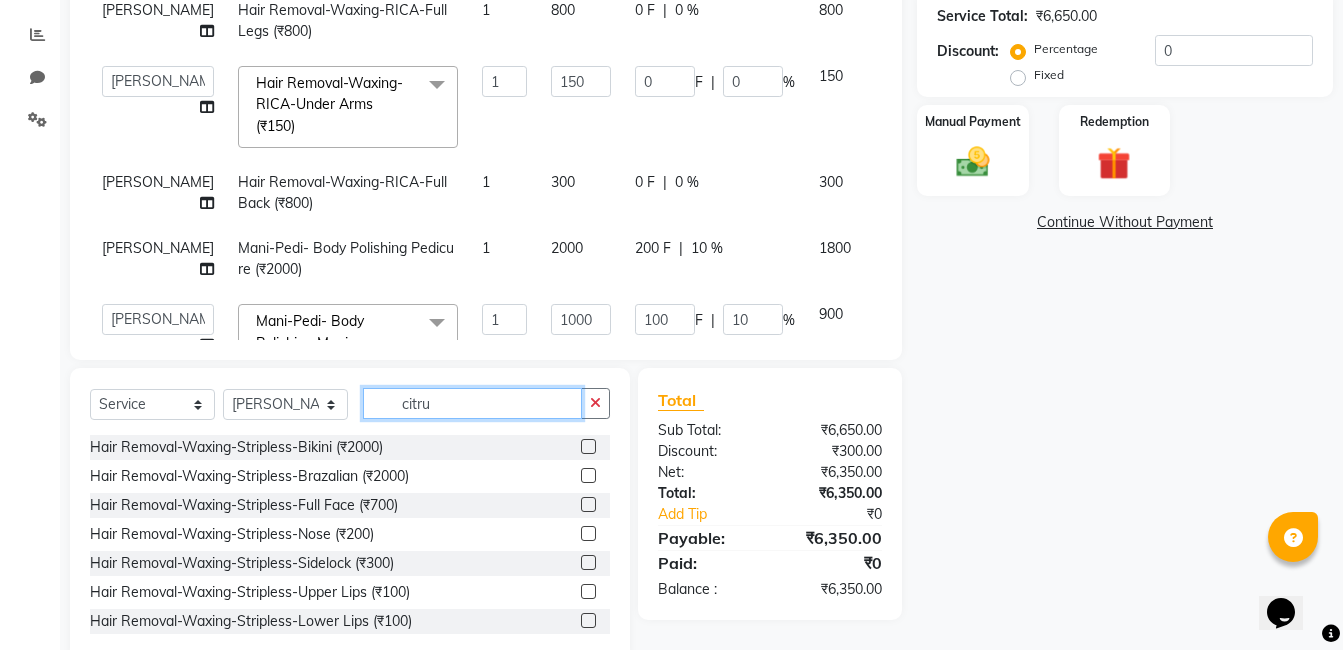 click on "citru" 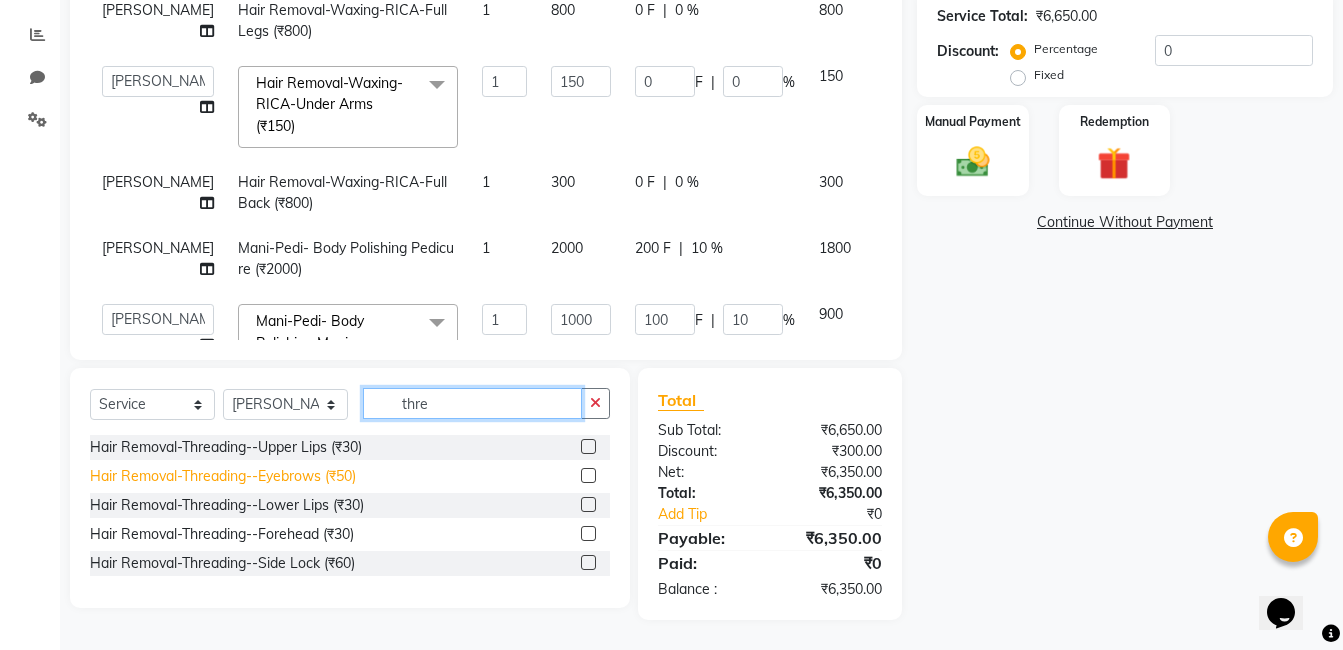 type on "thre" 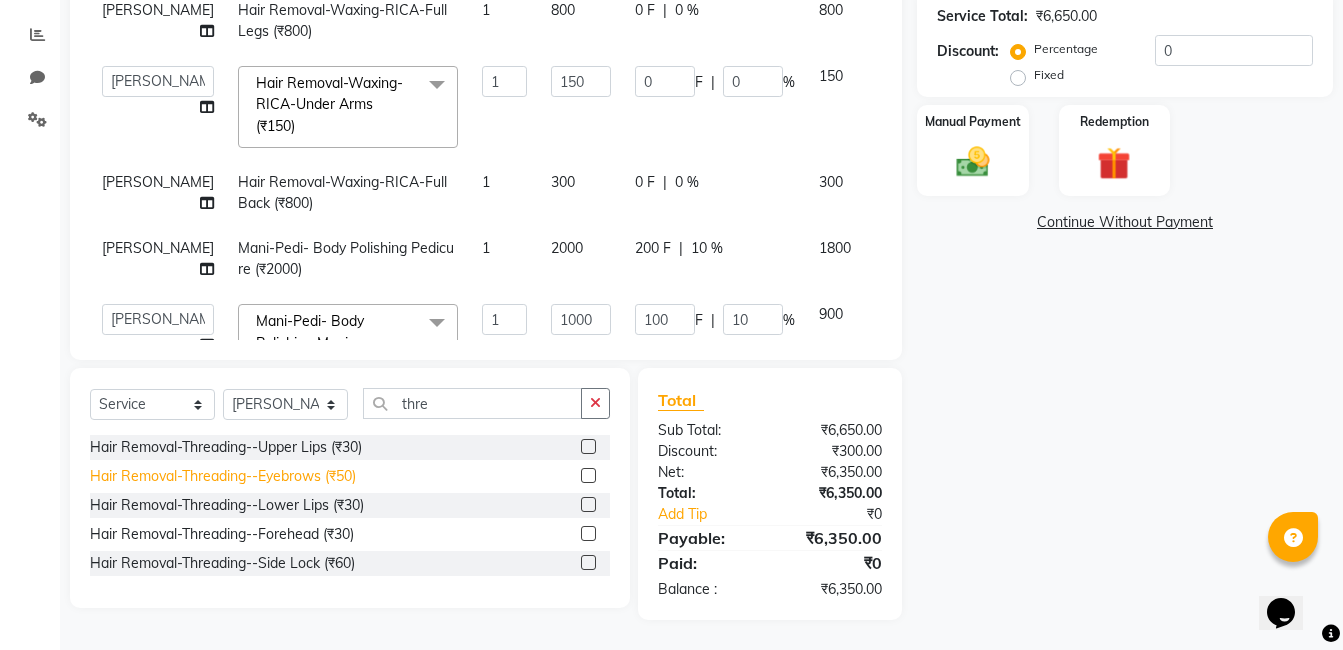 click on "Hair Removal-Threading--Eyebrows (₹50)" 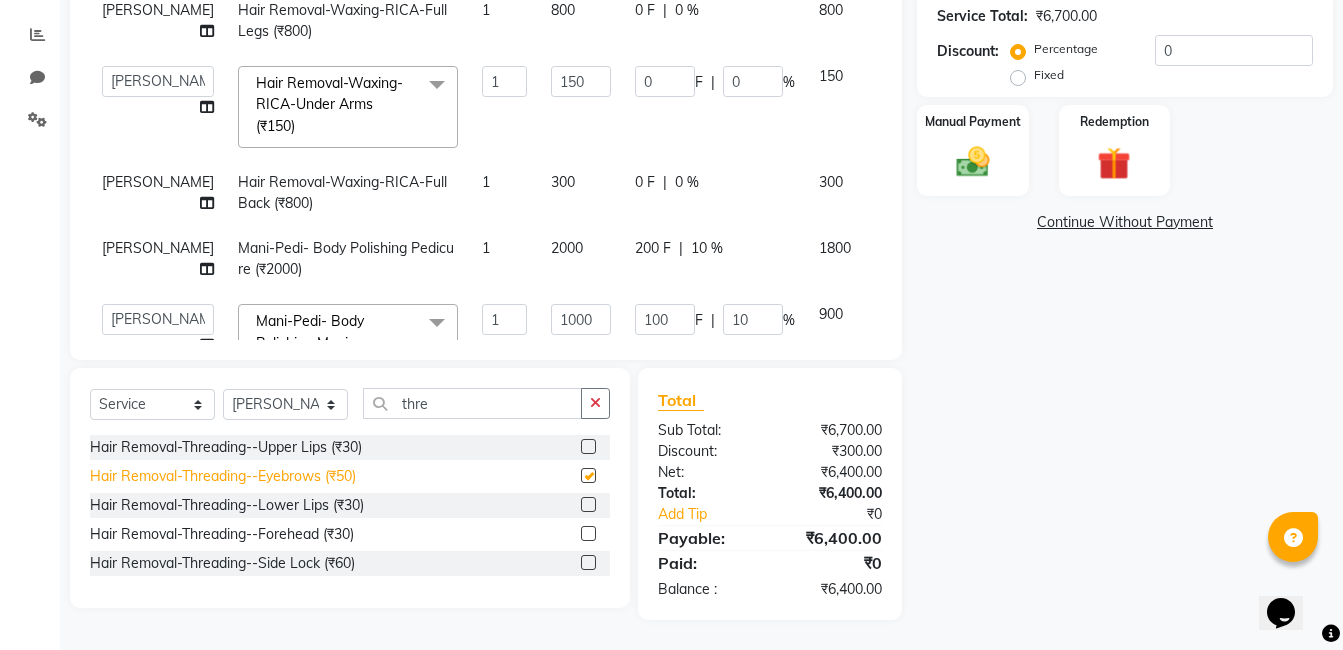 checkbox on "false" 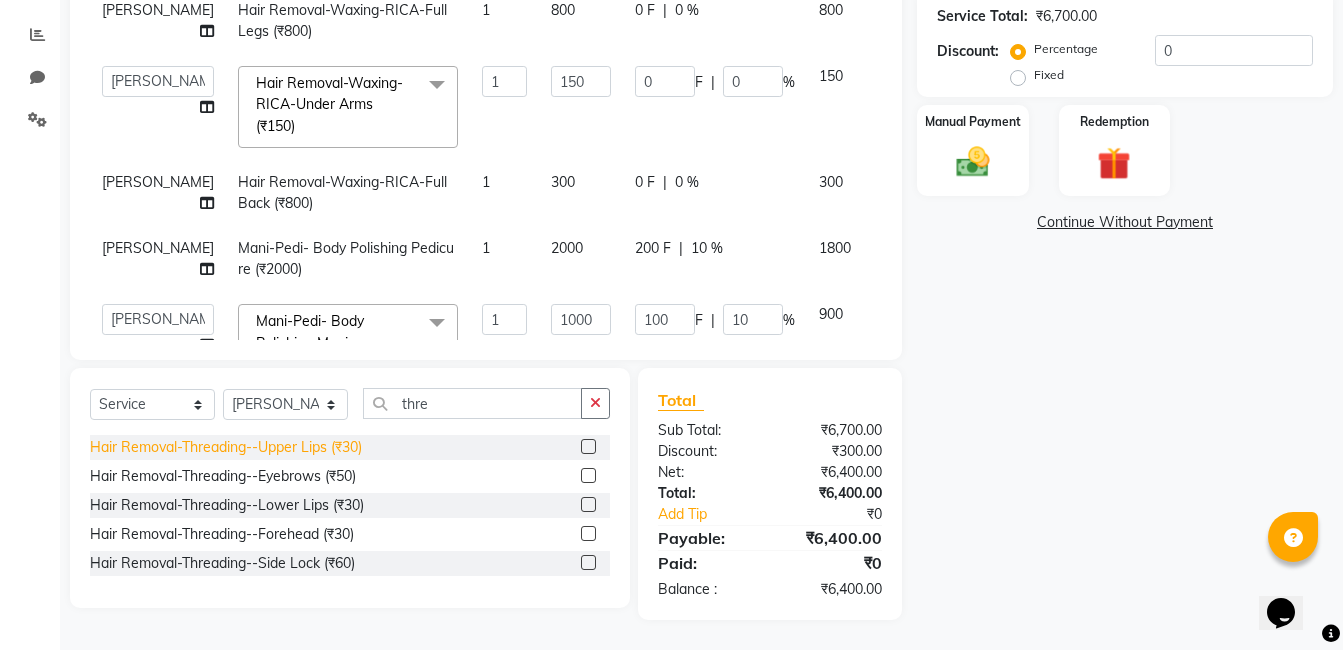 click on "Hair Removal-Threading--Upper Lips (₹30)" 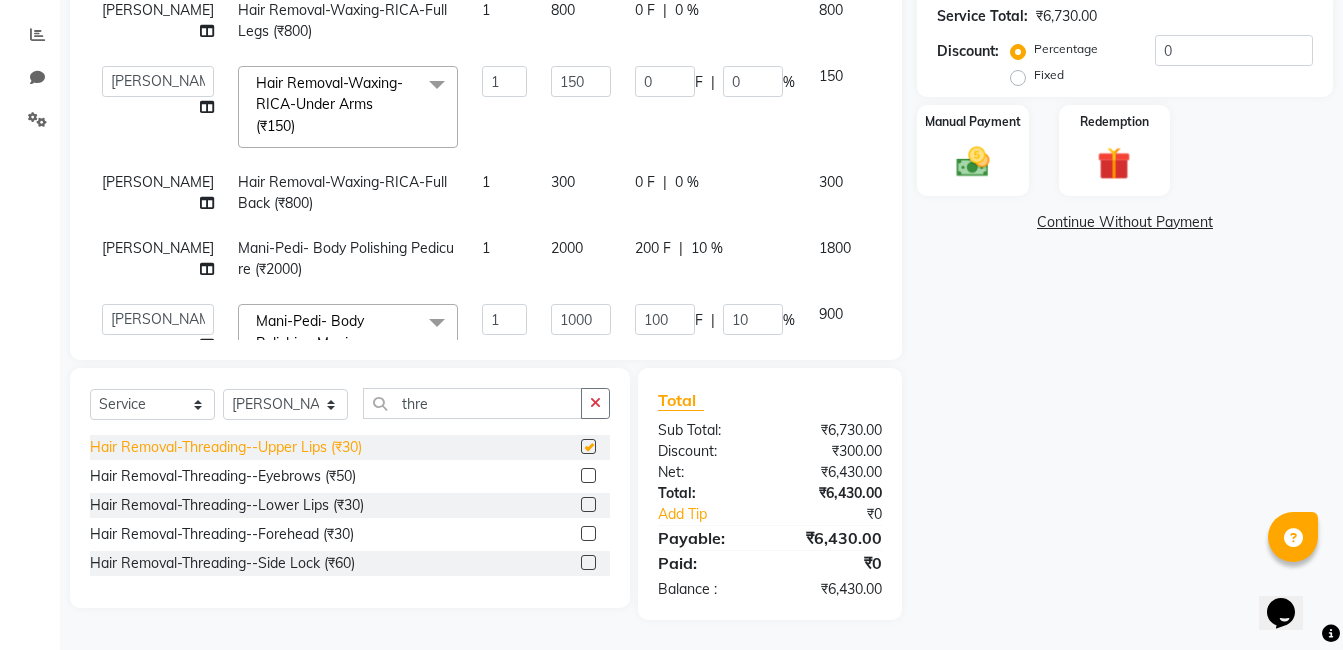 checkbox on "false" 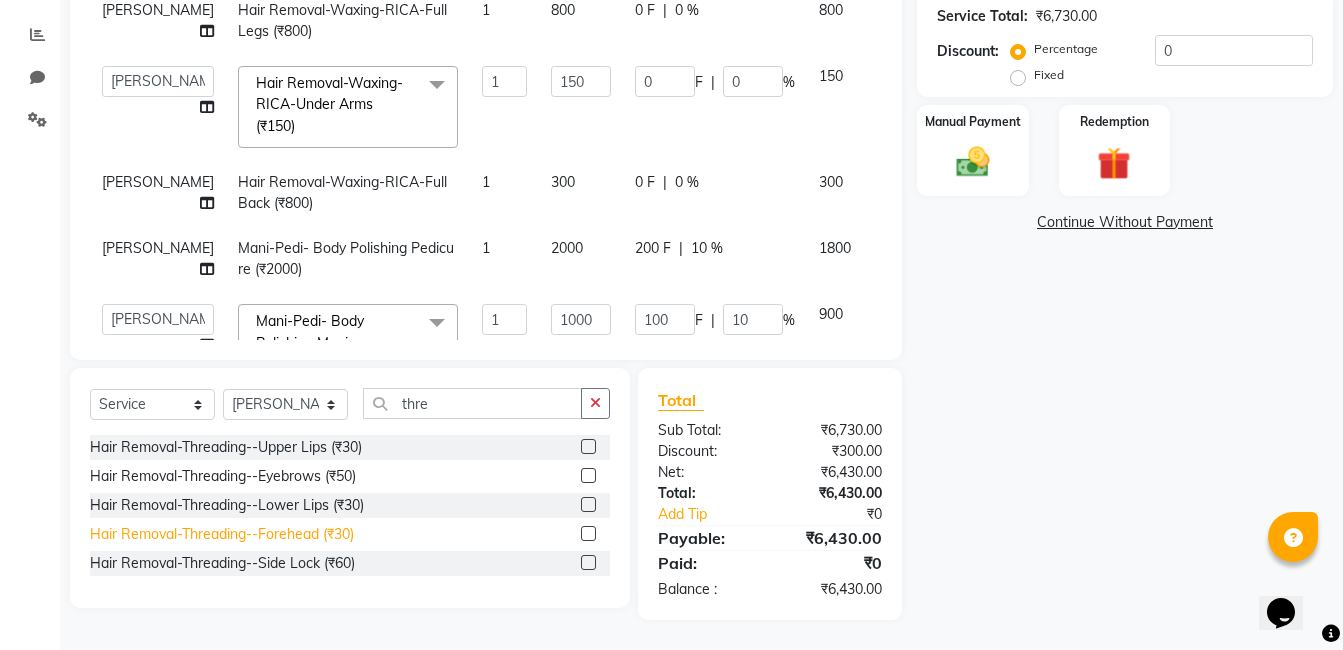 click on "Hair Removal-Threading--Forehead (₹30)" 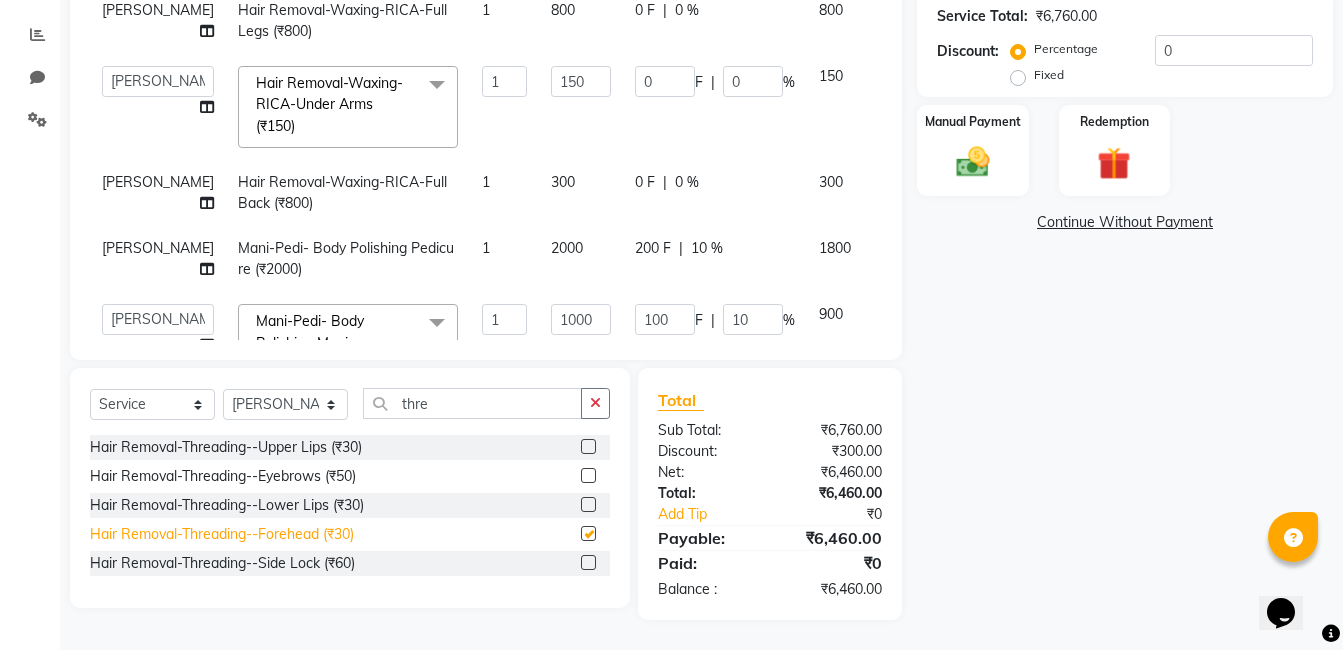 checkbox on "false" 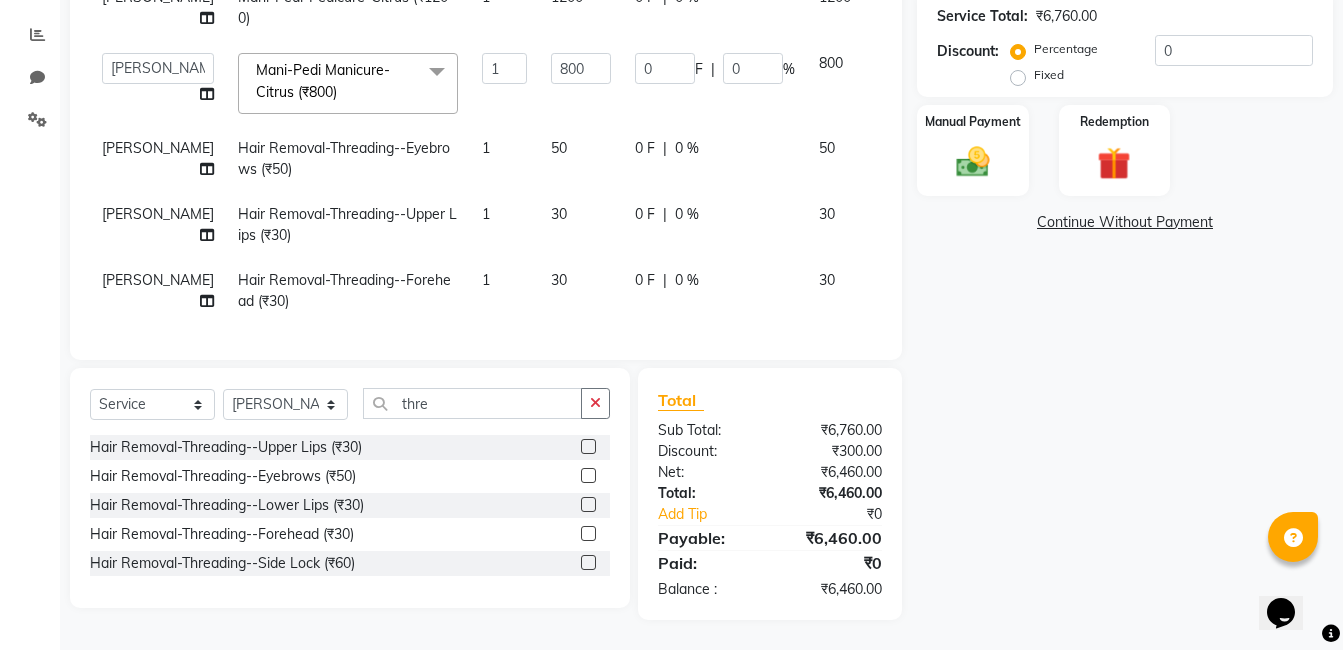 scroll, scrollTop: 606, scrollLeft: 0, axis: vertical 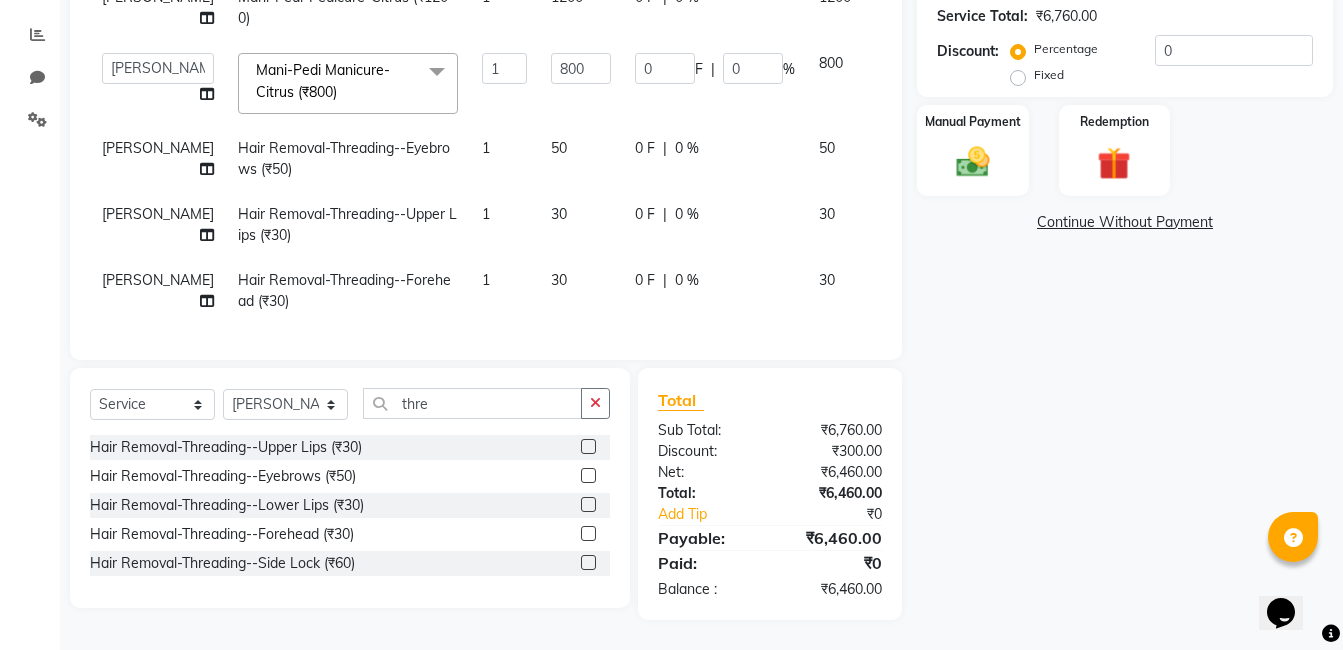 drag, startPoint x: 1181, startPoint y: 559, endPoint x: 993, endPoint y: 333, distance: 293.97278 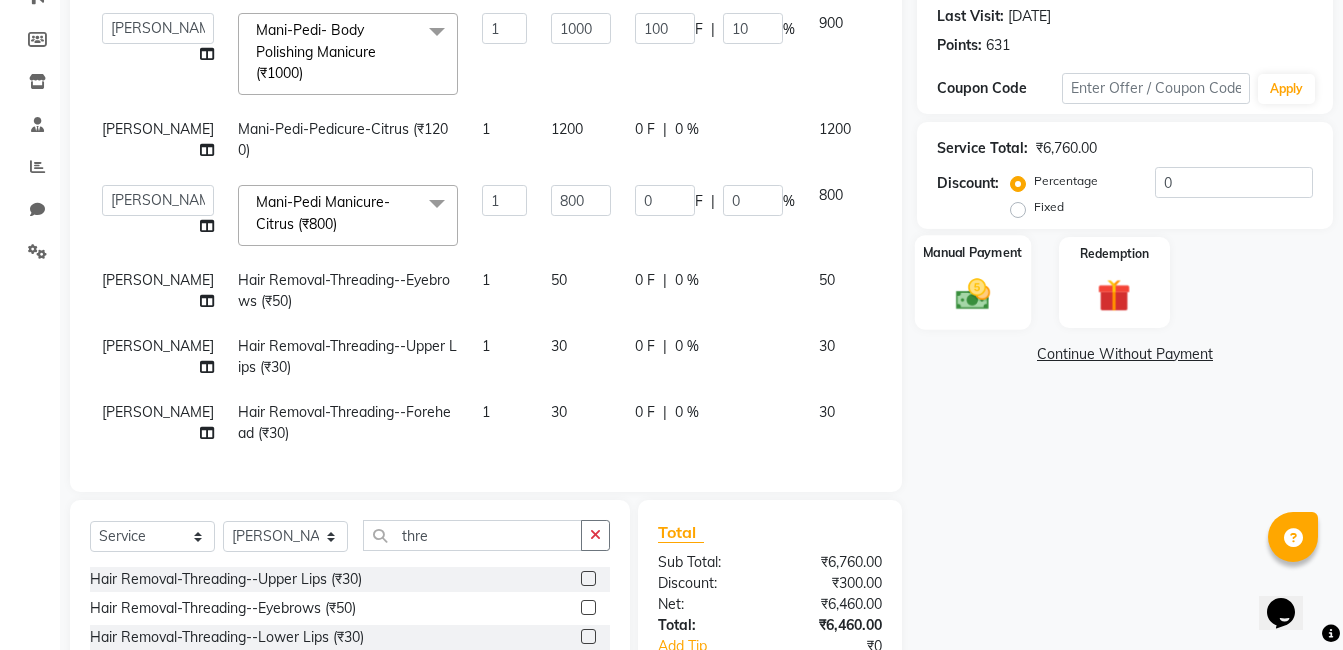 scroll, scrollTop: 408, scrollLeft: 0, axis: vertical 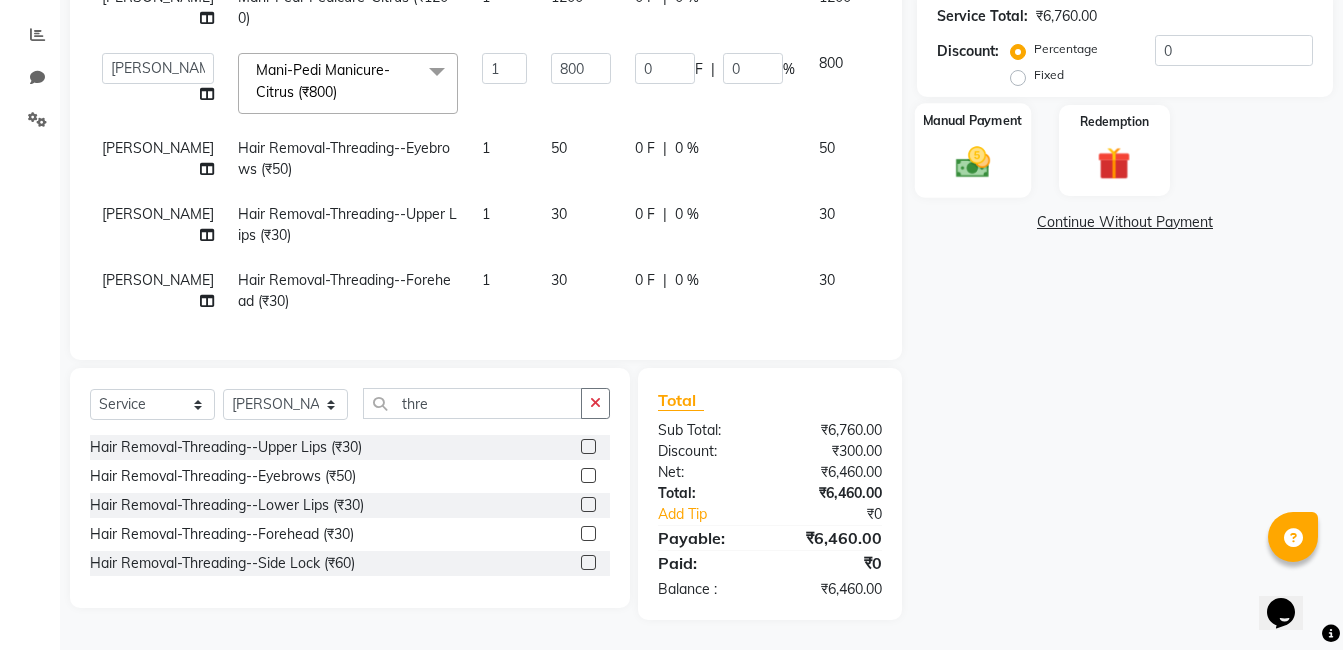 click on "Manual Payment" 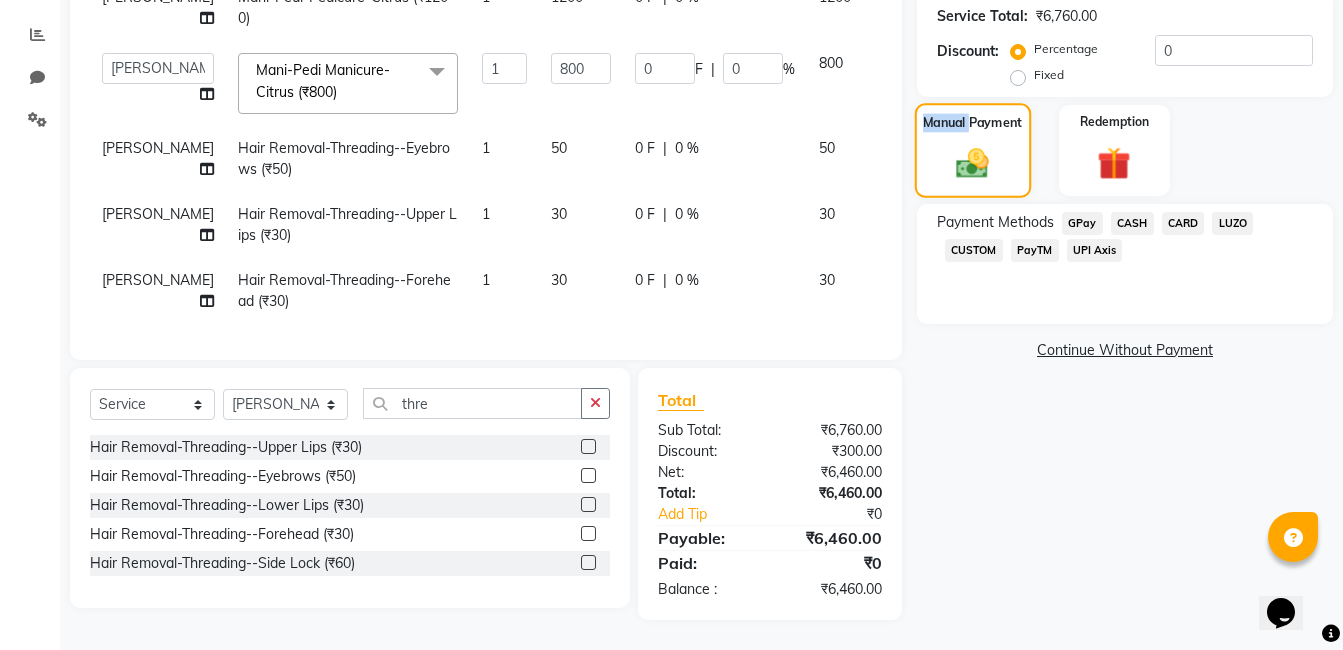 click on "Manual Payment" 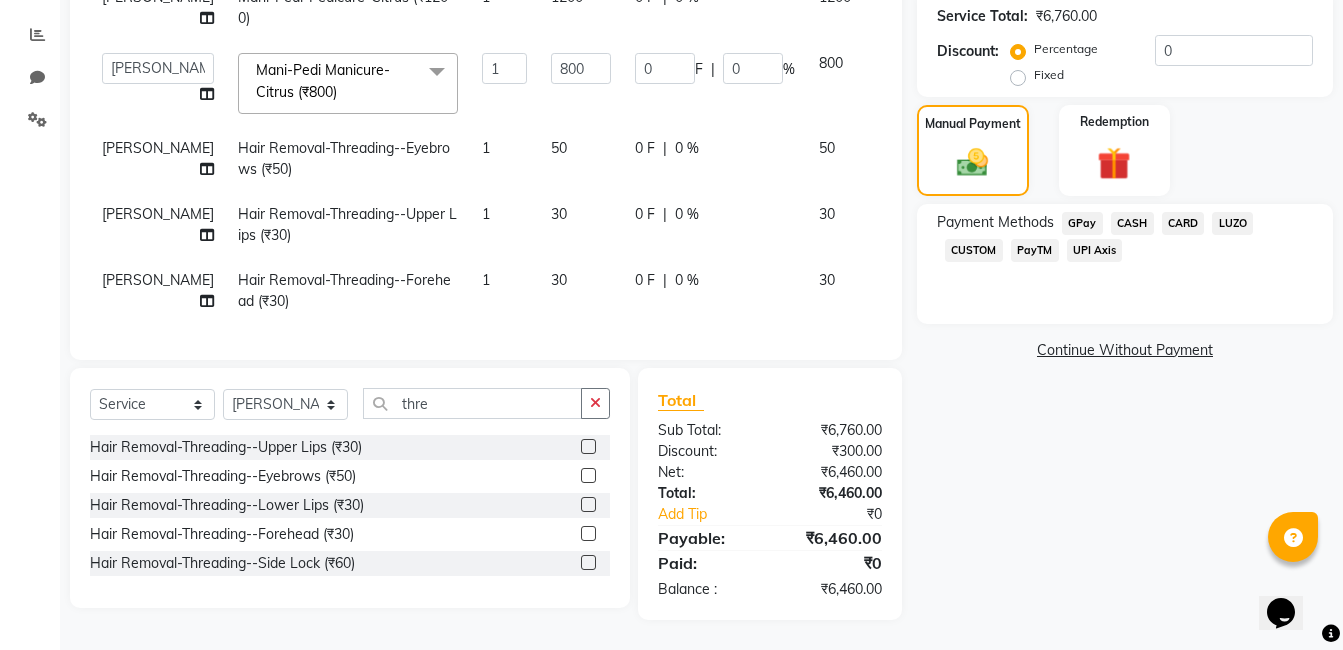 drag, startPoint x: 952, startPoint y: 114, endPoint x: 1079, endPoint y: 218, distance: 164.14932 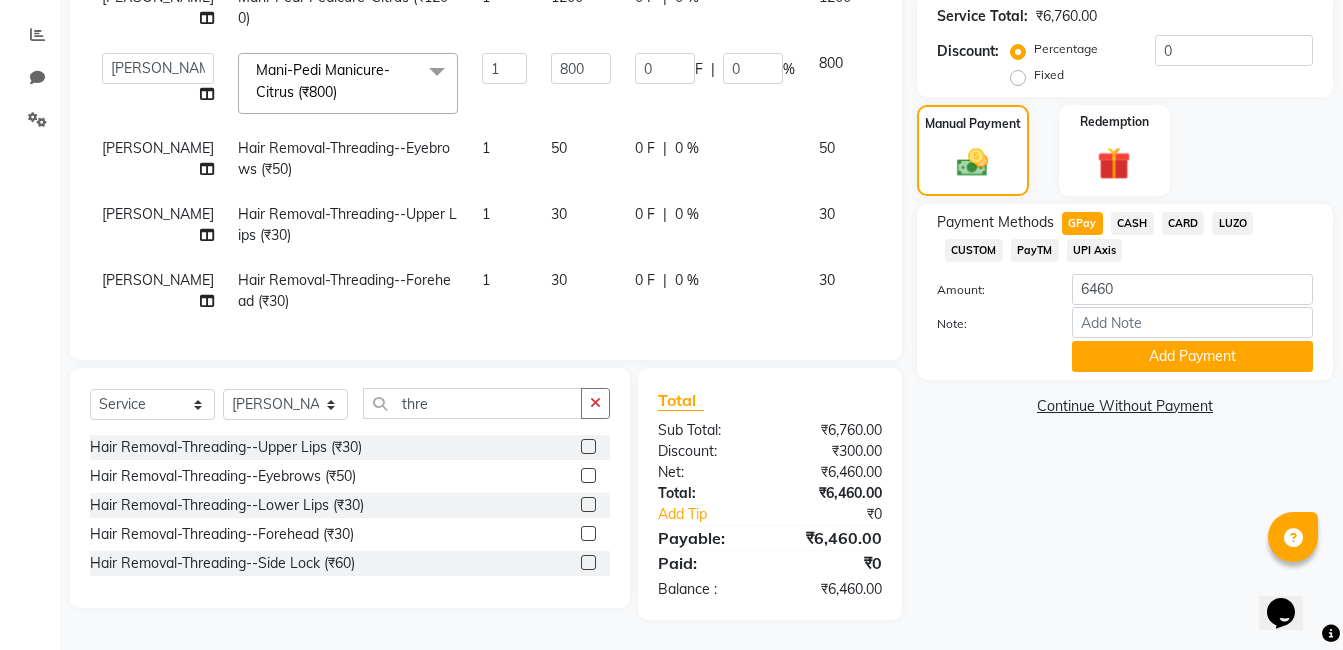 click on "Payment Methods  GPay   CASH   CARD   LUZO   CUSTOM   PayTM   UPI Axis  Amount: 6460 Note: Add Payment" 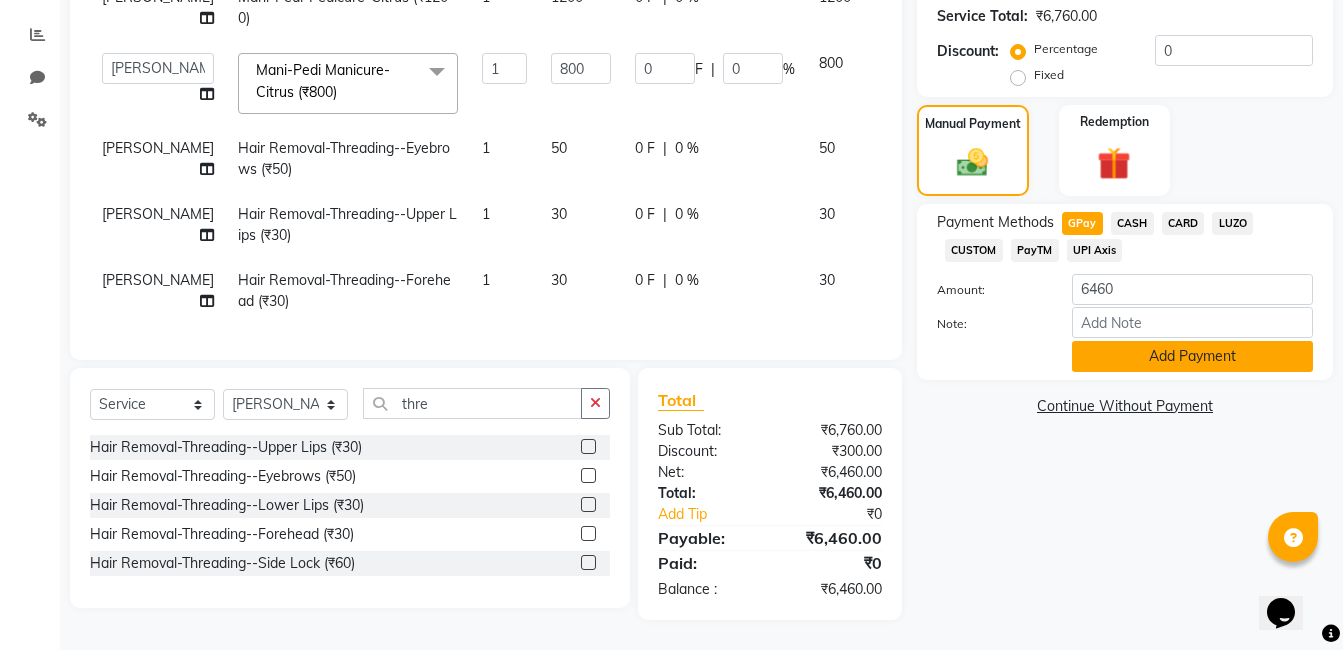 click on "Add Payment" 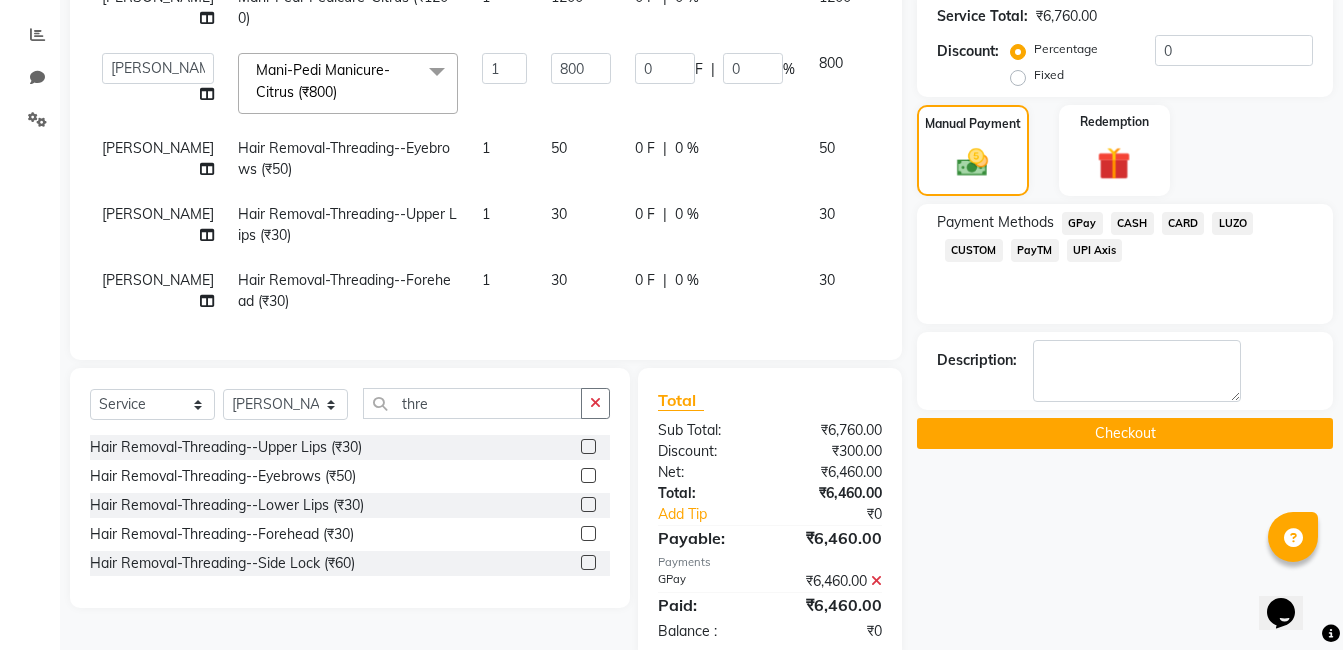 click on "Checkout" 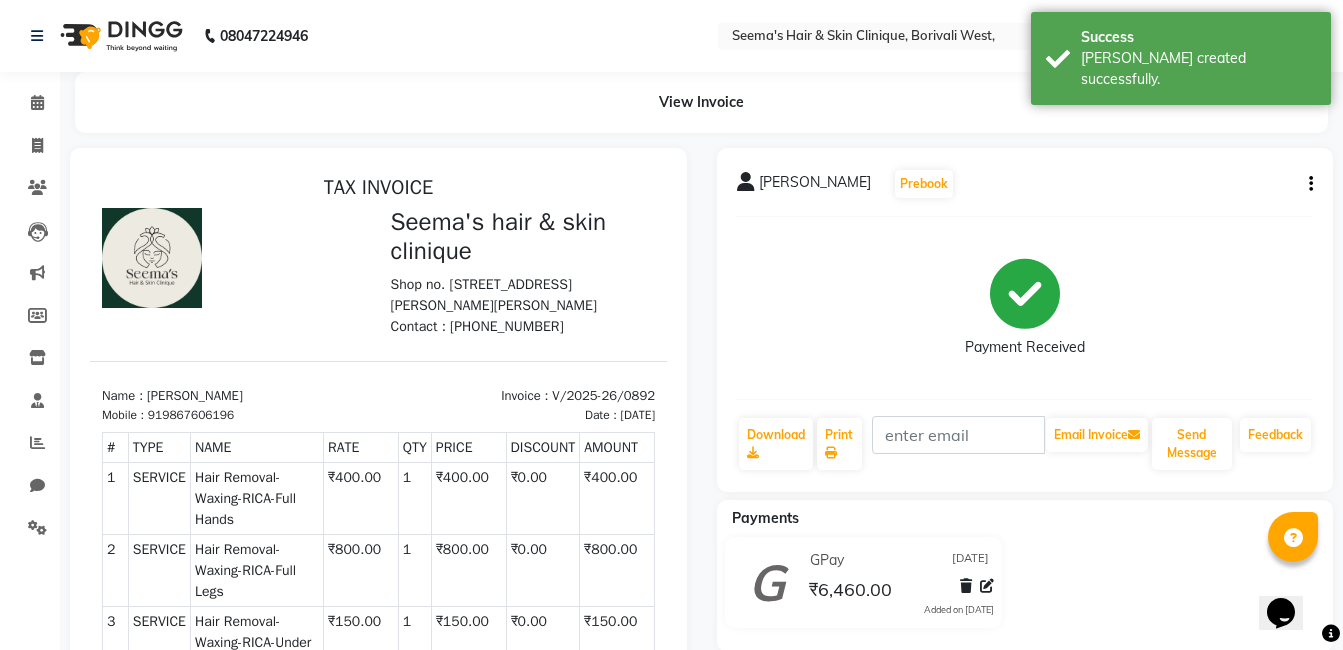 scroll, scrollTop: 0, scrollLeft: 0, axis: both 